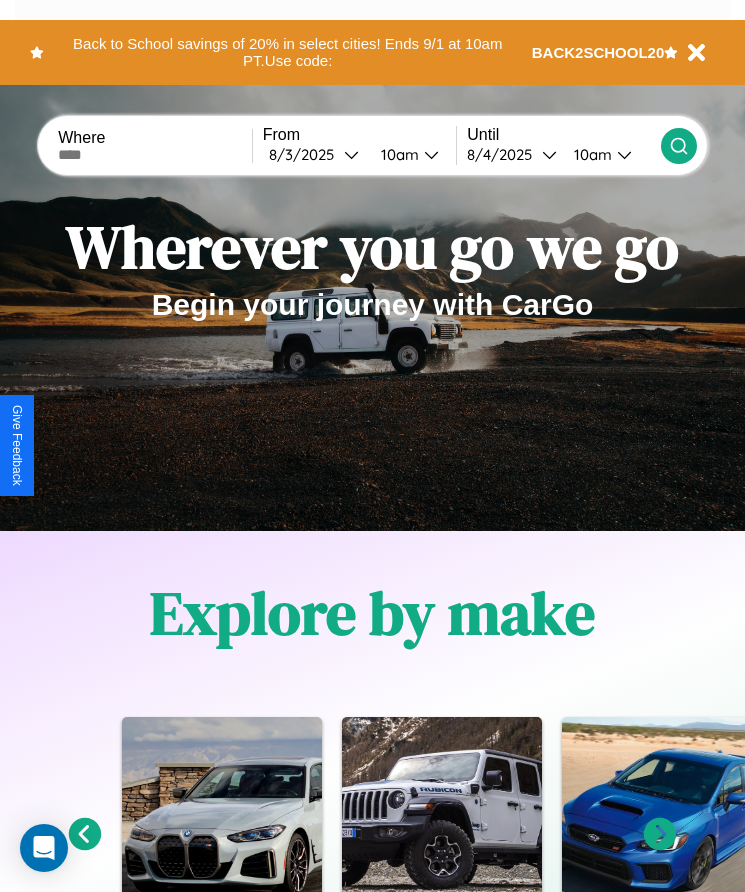 scroll, scrollTop: 334, scrollLeft: 0, axis: vertical 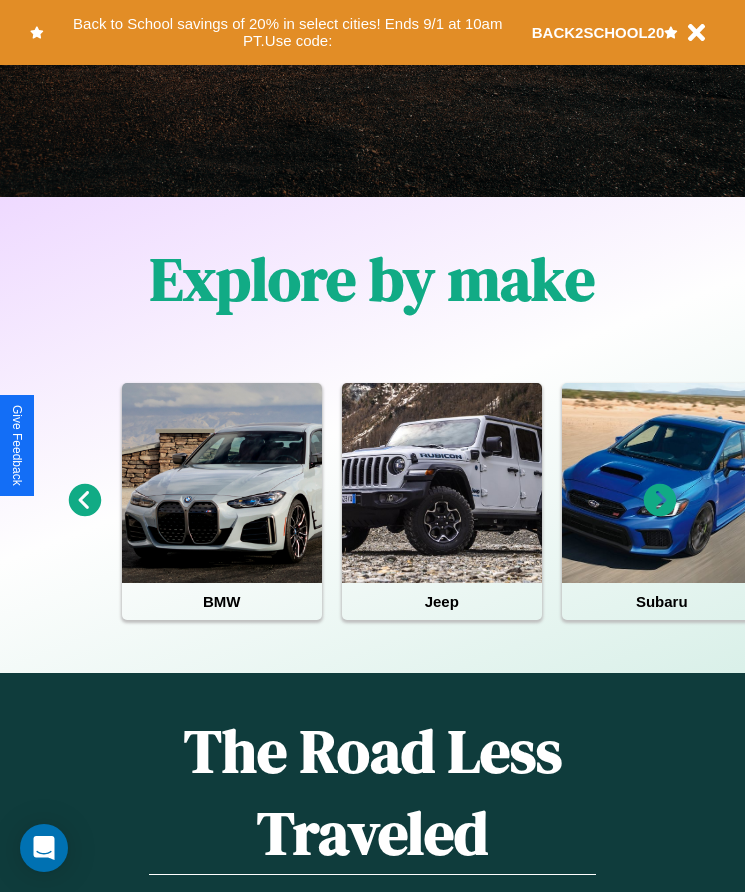 click 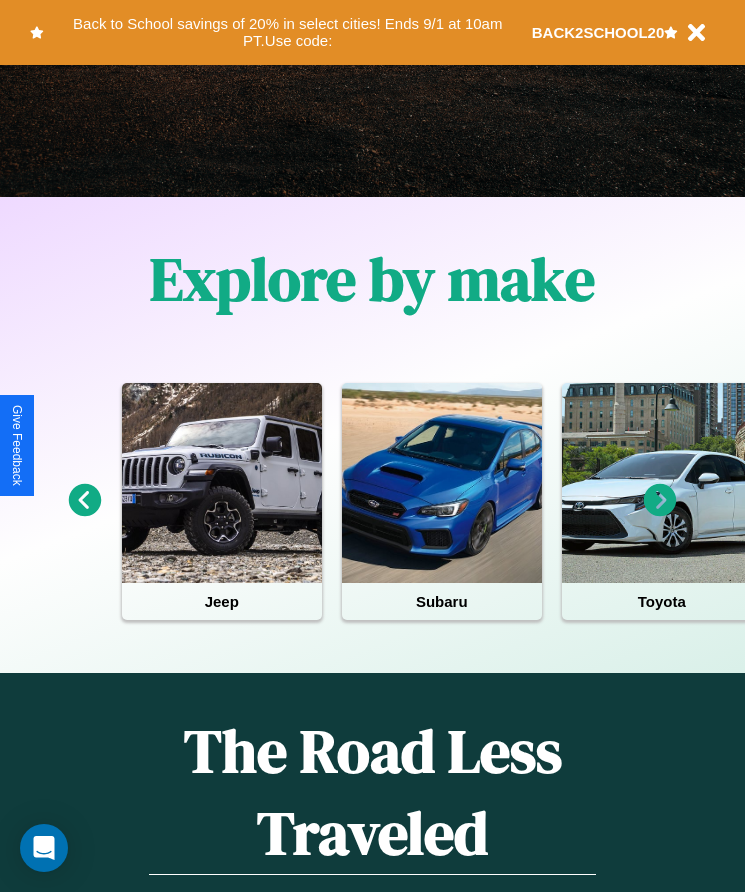 click 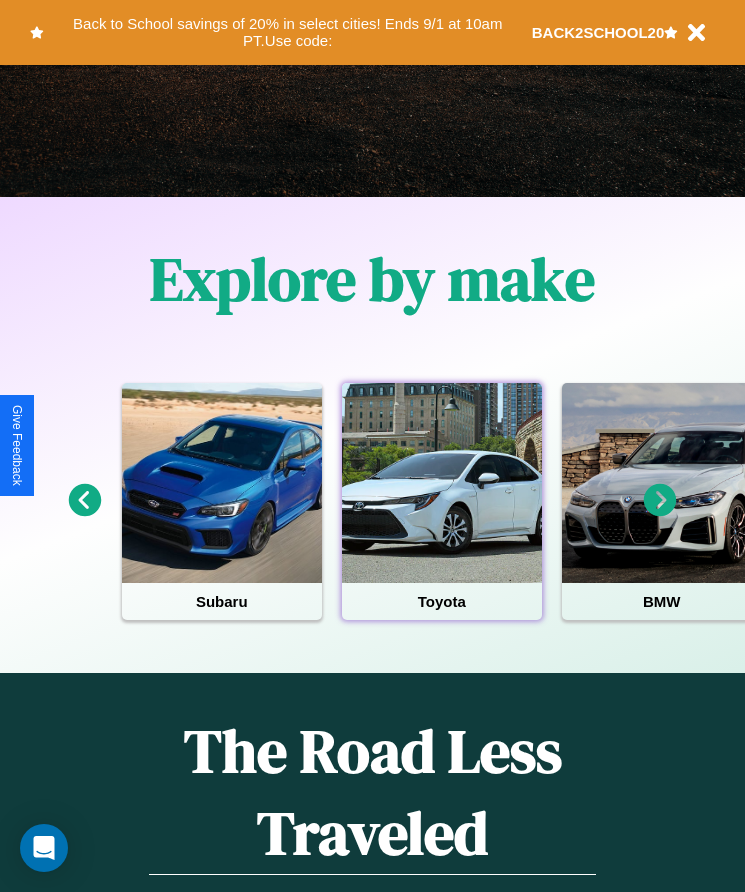 click at bounding box center (442, 483) 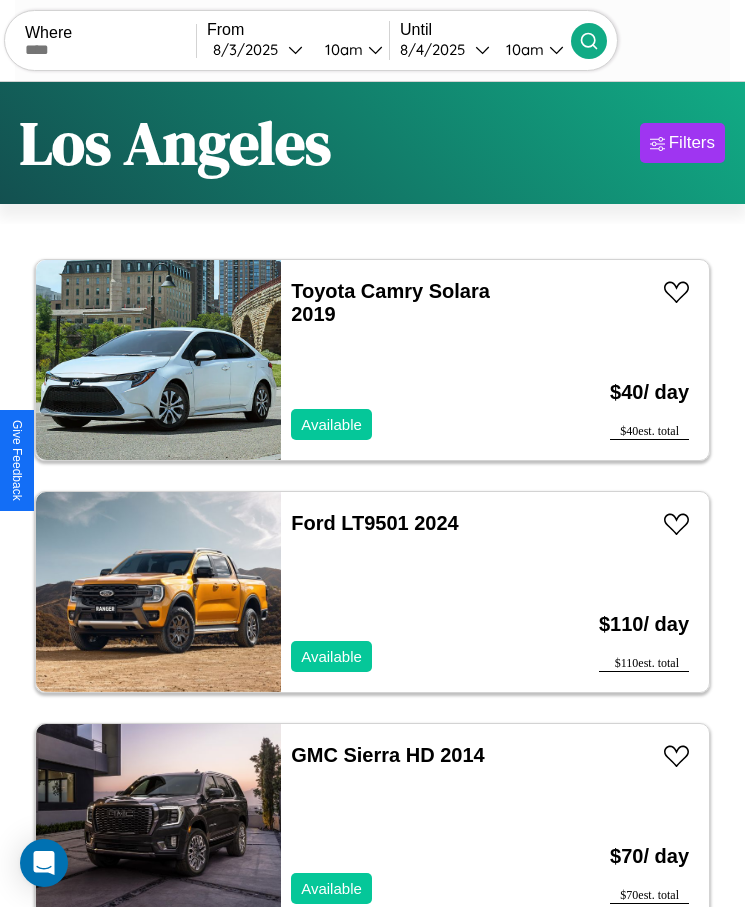 scroll, scrollTop: 48, scrollLeft: 0, axis: vertical 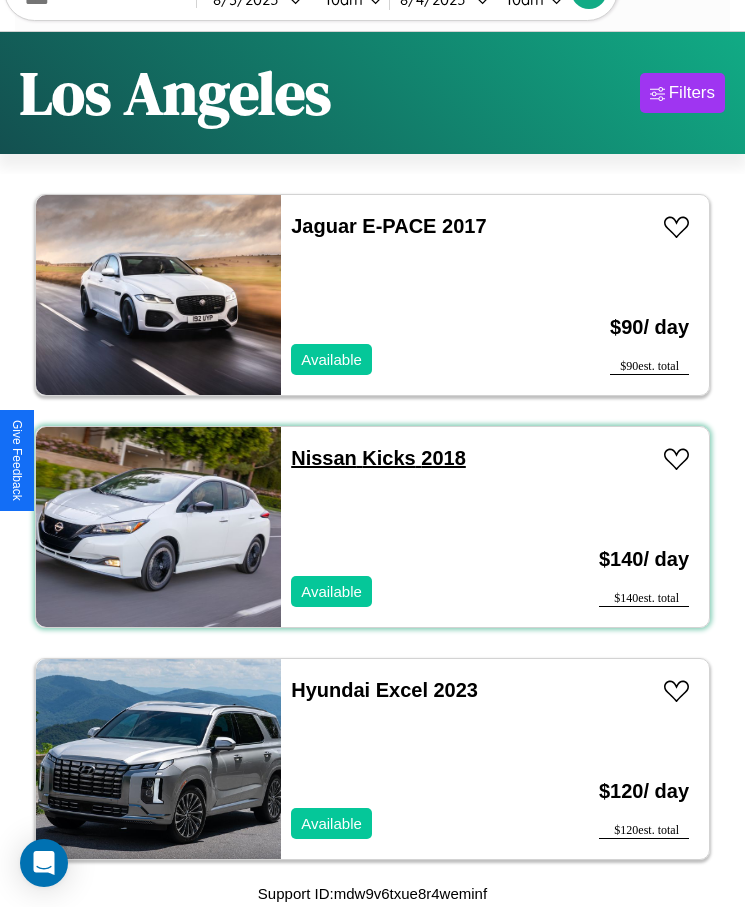 click on "Nissan   Kicks   2018" at bounding box center (378, 458) 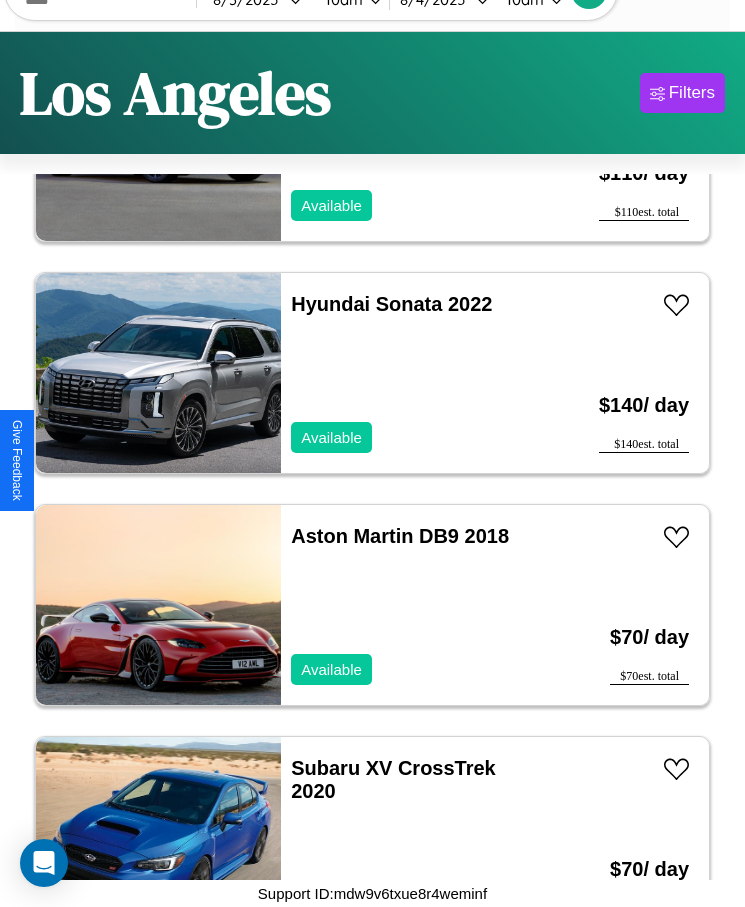 scroll, scrollTop: 4887, scrollLeft: 0, axis: vertical 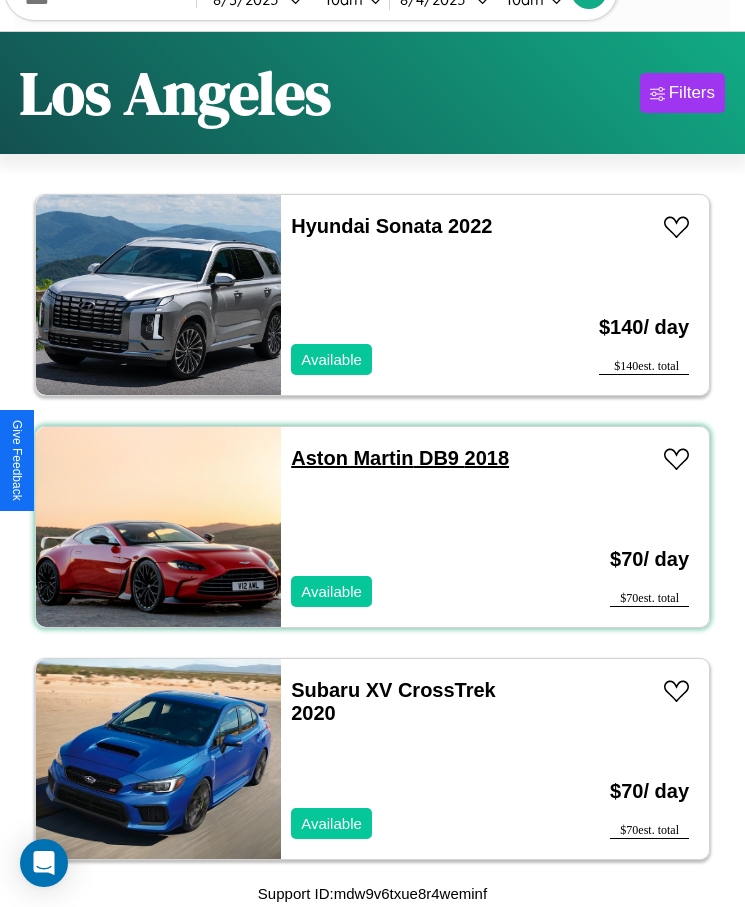 click on "Aston Martin   DB9   2018" at bounding box center (400, 458) 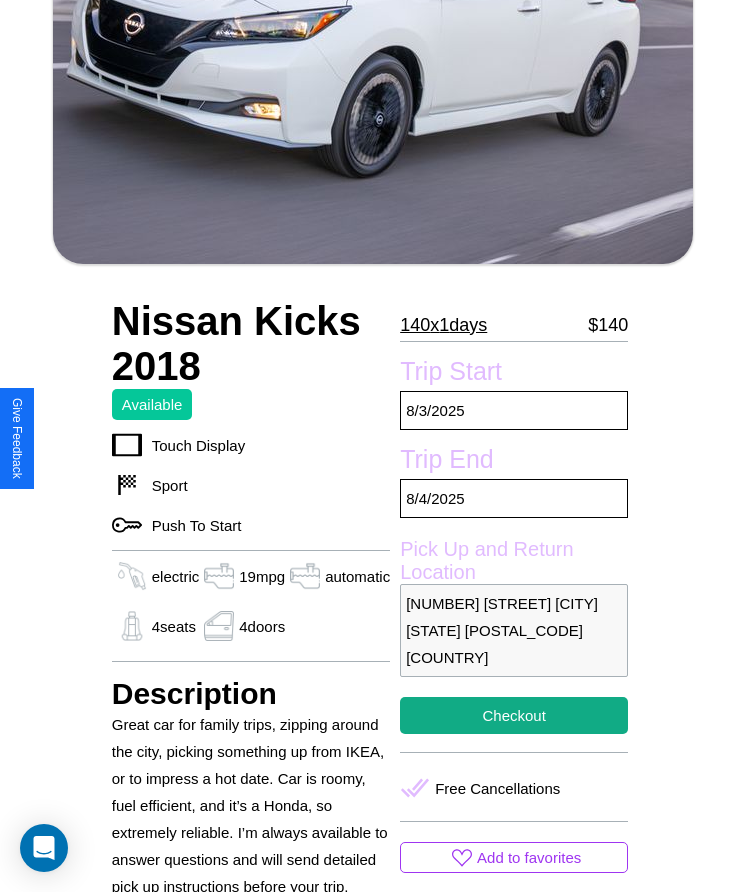 scroll, scrollTop: 750, scrollLeft: 0, axis: vertical 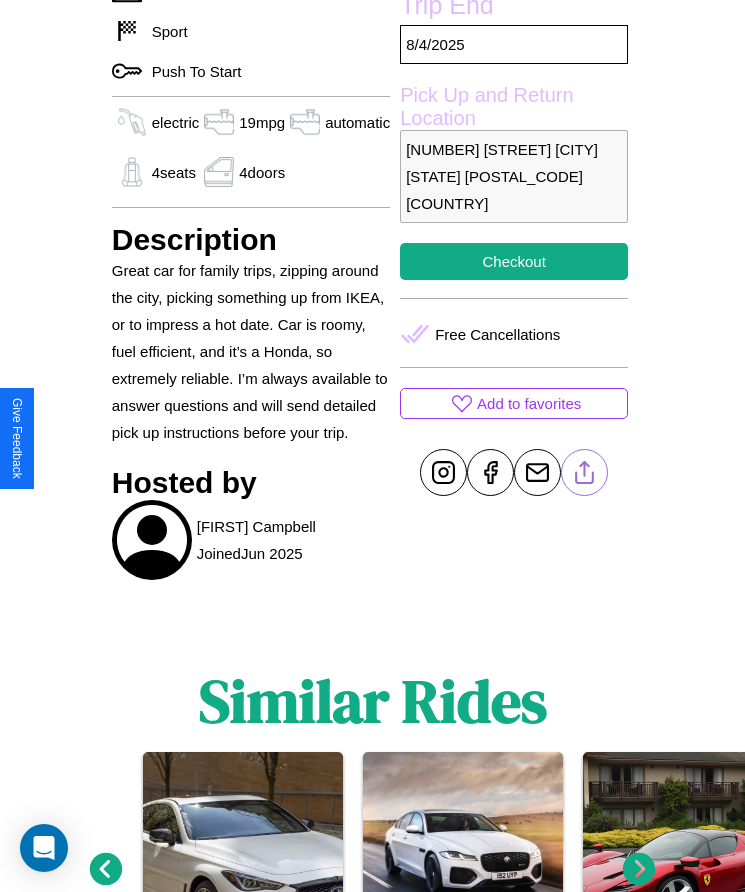 click 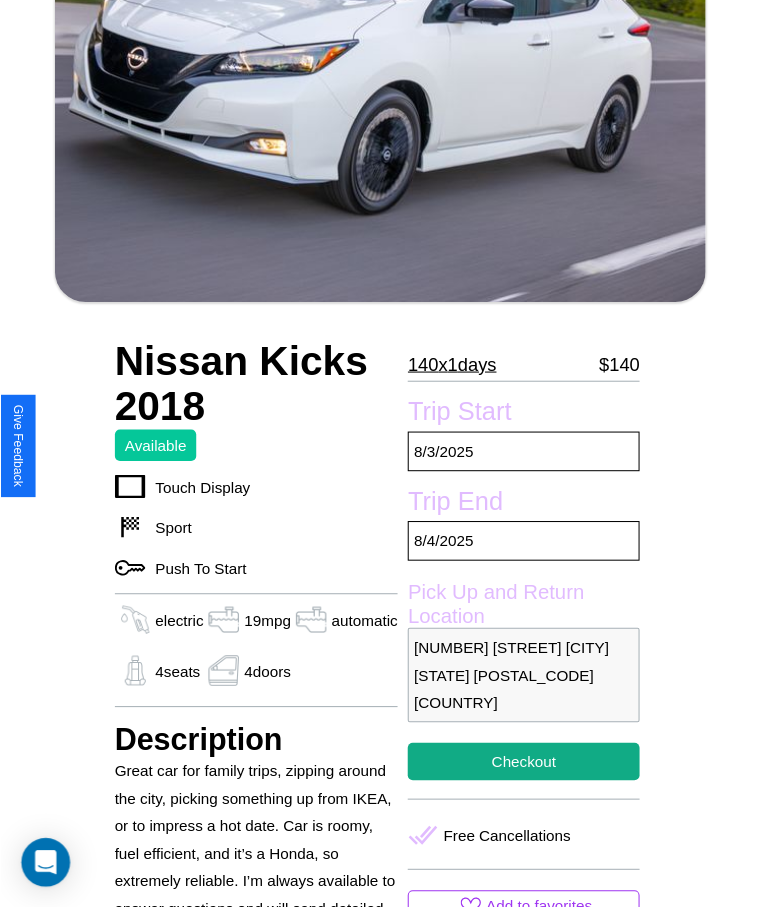 scroll, scrollTop: 261, scrollLeft: 0, axis: vertical 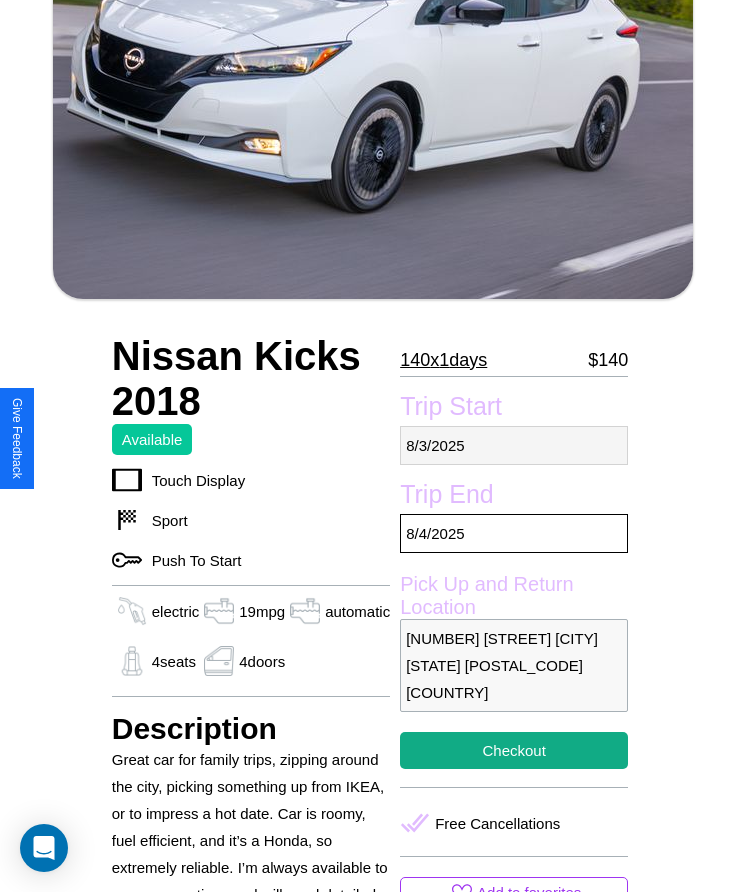 click on "[DATE]" at bounding box center (514, 445) 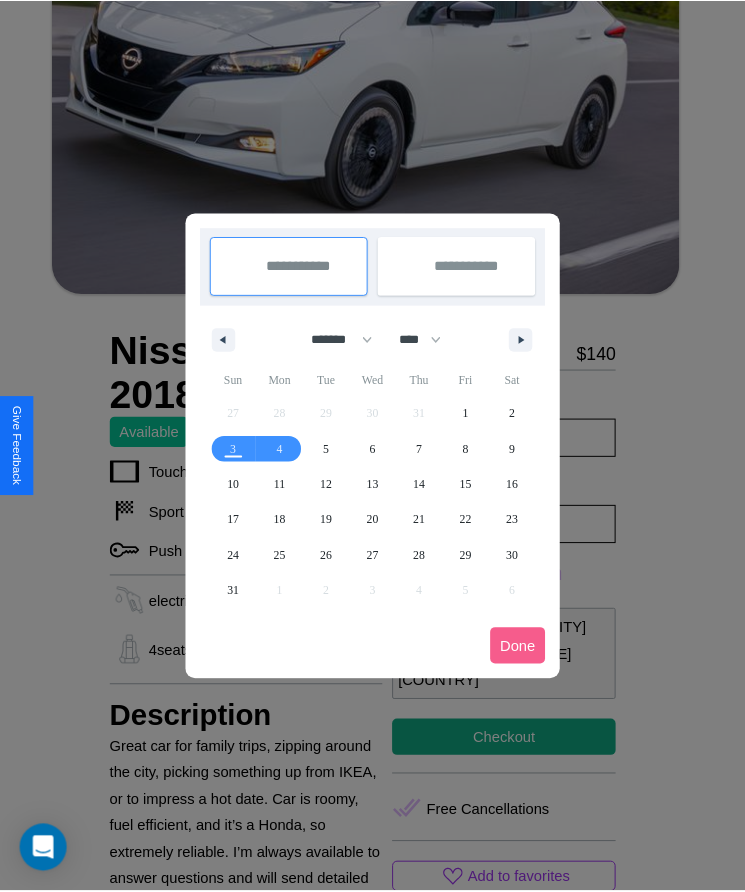 scroll, scrollTop: 0, scrollLeft: 0, axis: both 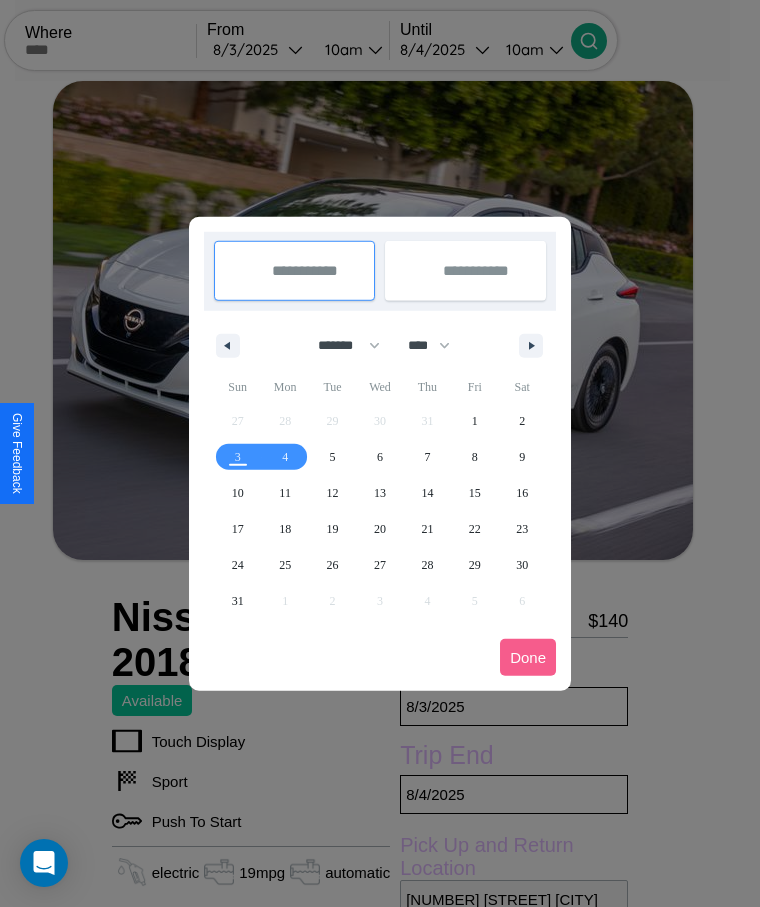 click at bounding box center [380, 453] 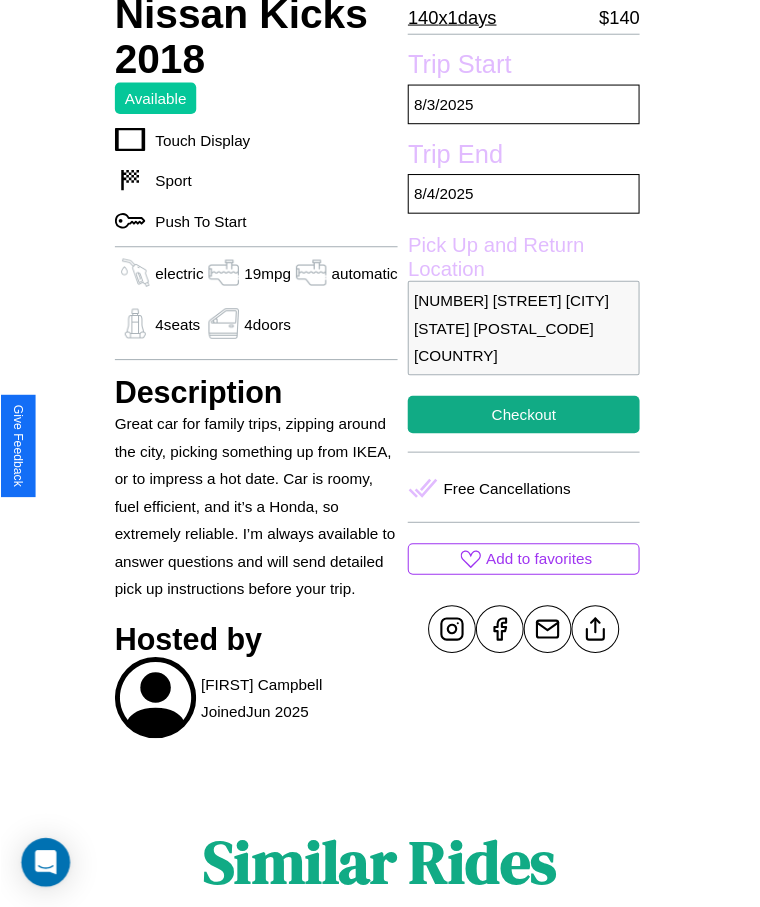 scroll, scrollTop: 681, scrollLeft: 0, axis: vertical 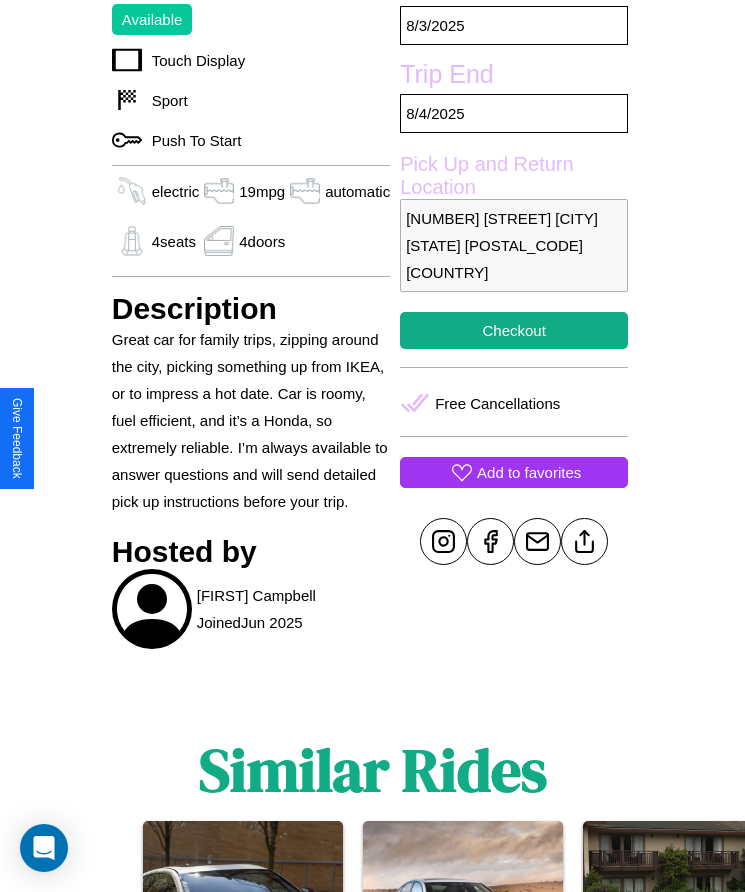 click on "Add to favorites" at bounding box center (529, 472) 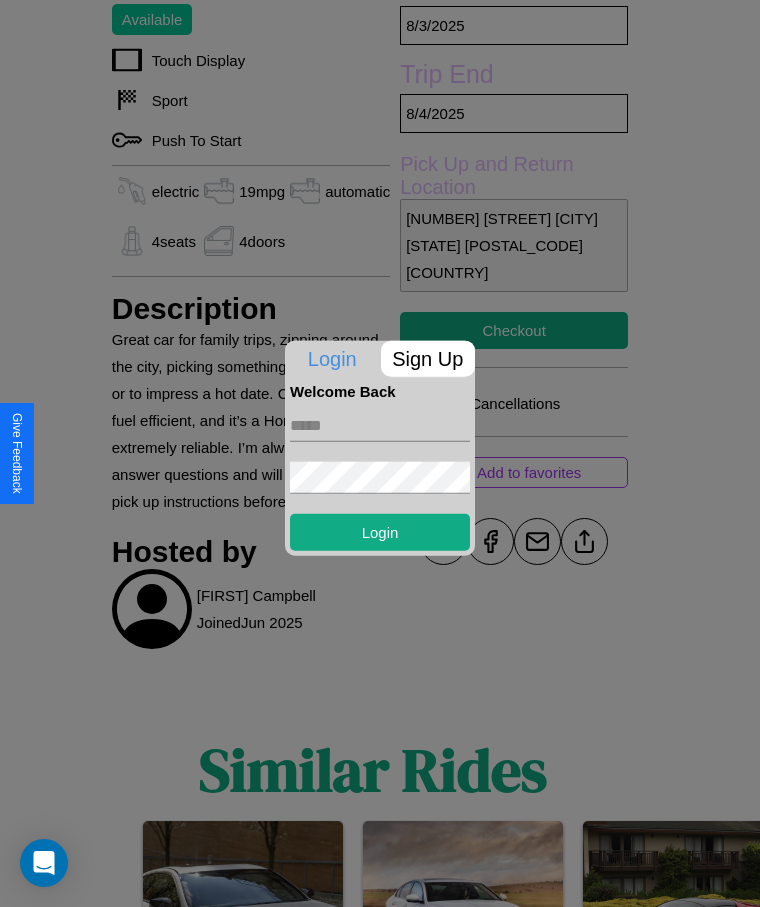 click at bounding box center (380, 425) 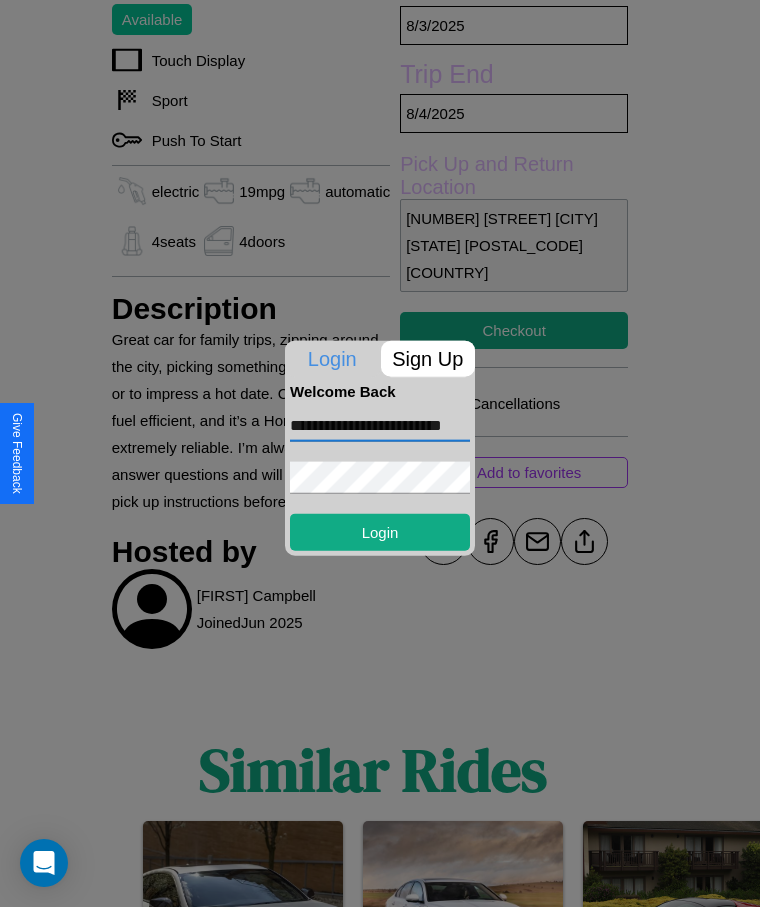 scroll, scrollTop: 0, scrollLeft: 32, axis: horizontal 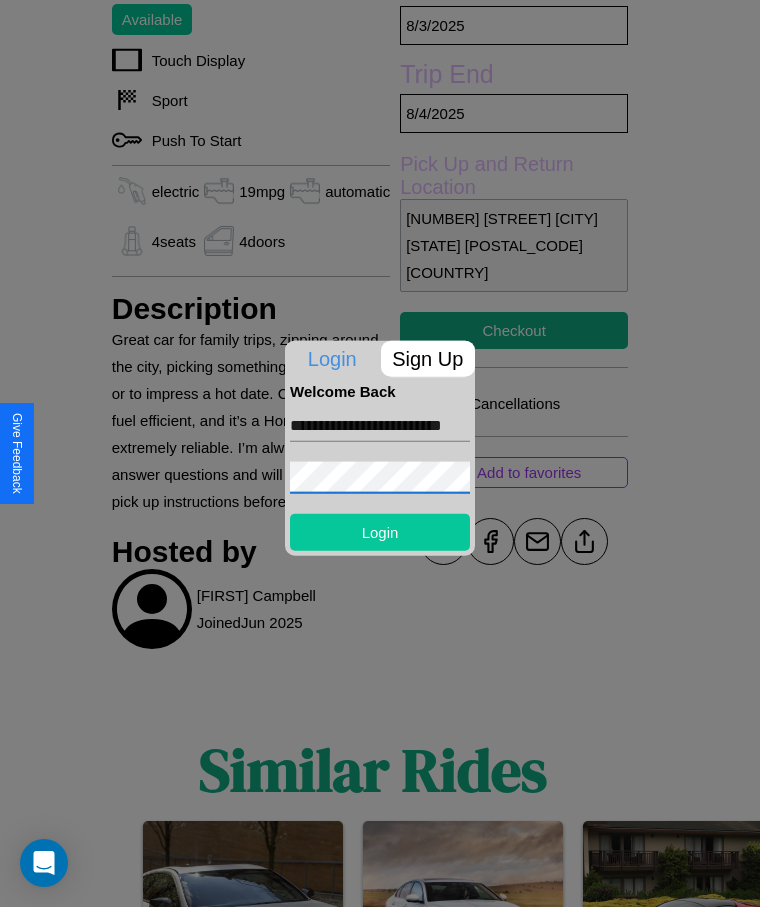click on "Login" at bounding box center (380, 531) 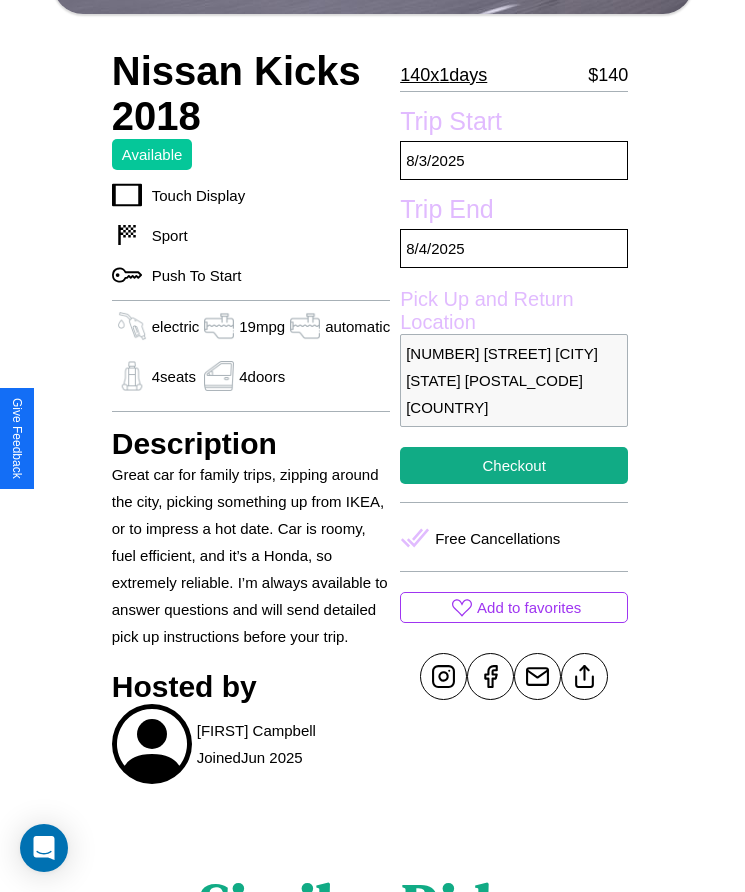 scroll, scrollTop: 539, scrollLeft: 0, axis: vertical 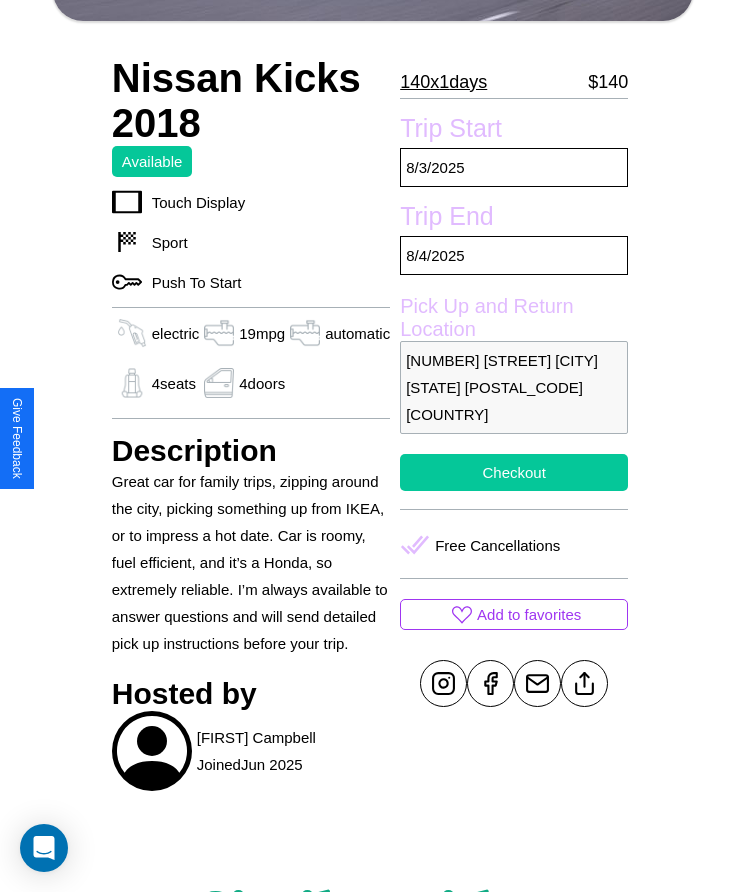 click on "Checkout" at bounding box center (514, 472) 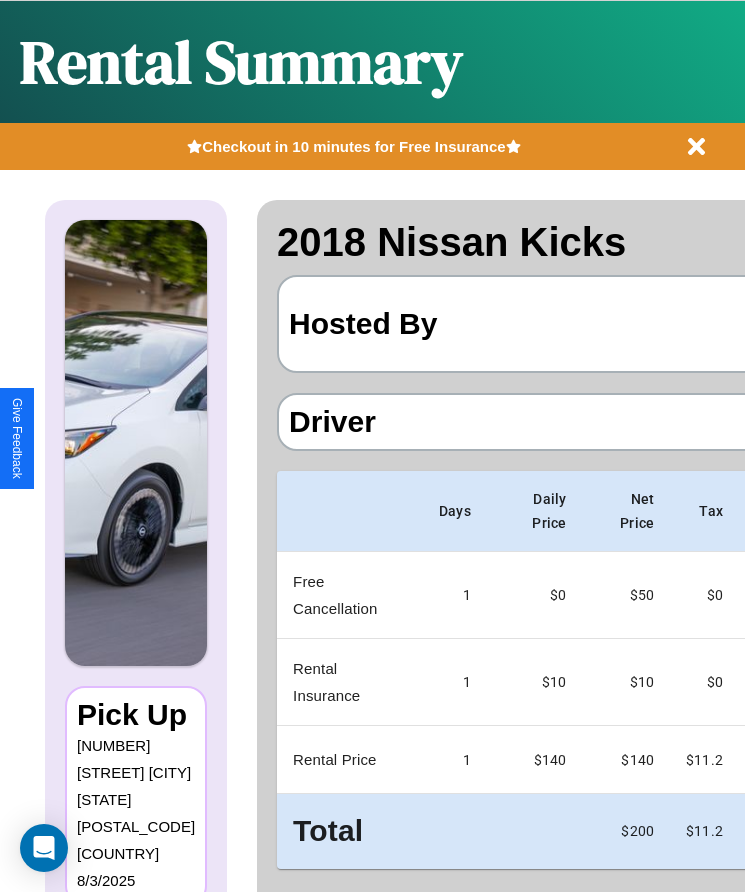 scroll, scrollTop: 0, scrollLeft: 118, axis: horizontal 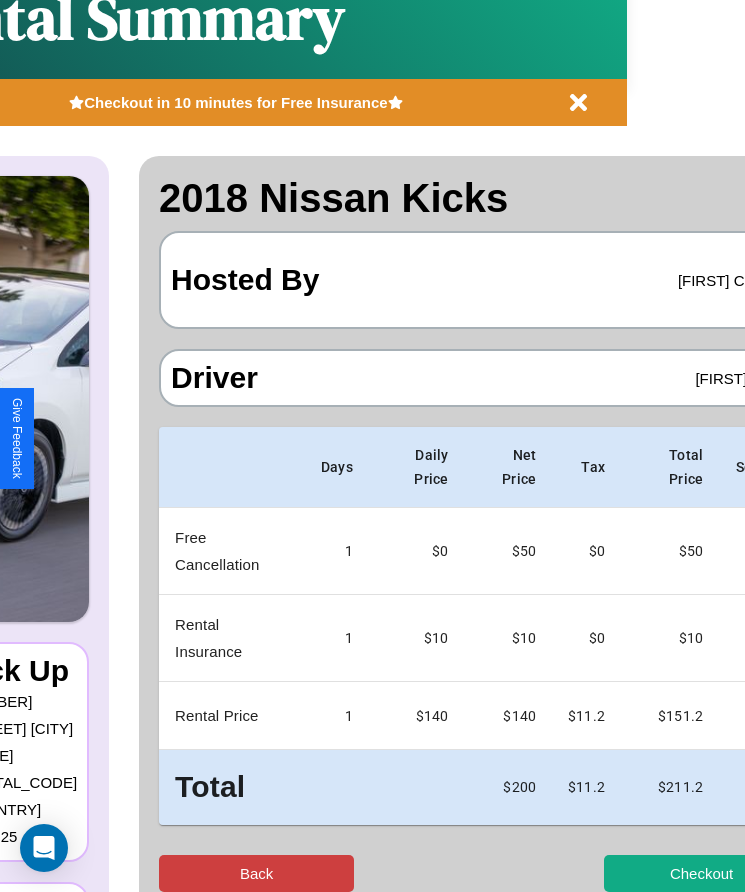 click on "Back" at bounding box center [256, 873] 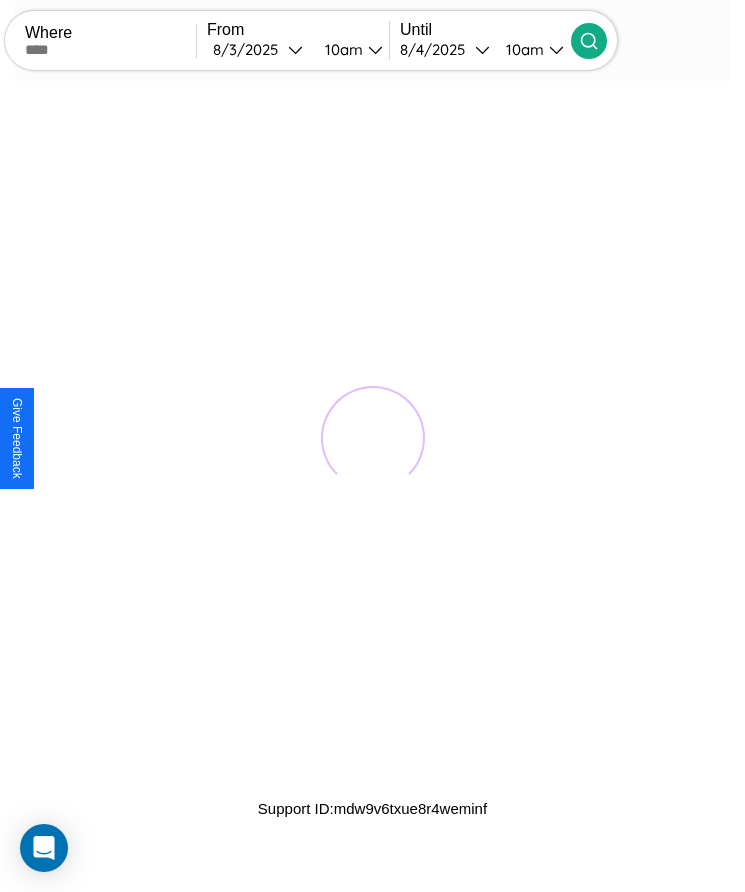 scroll, scrollTop: 0, scrollLeft: 0, axis: both 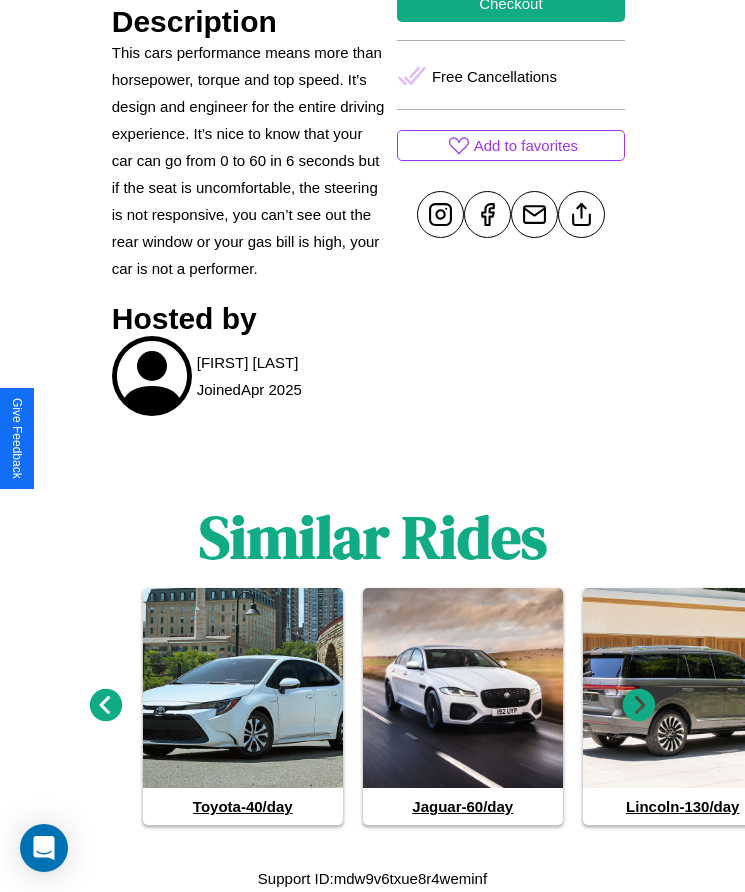 click 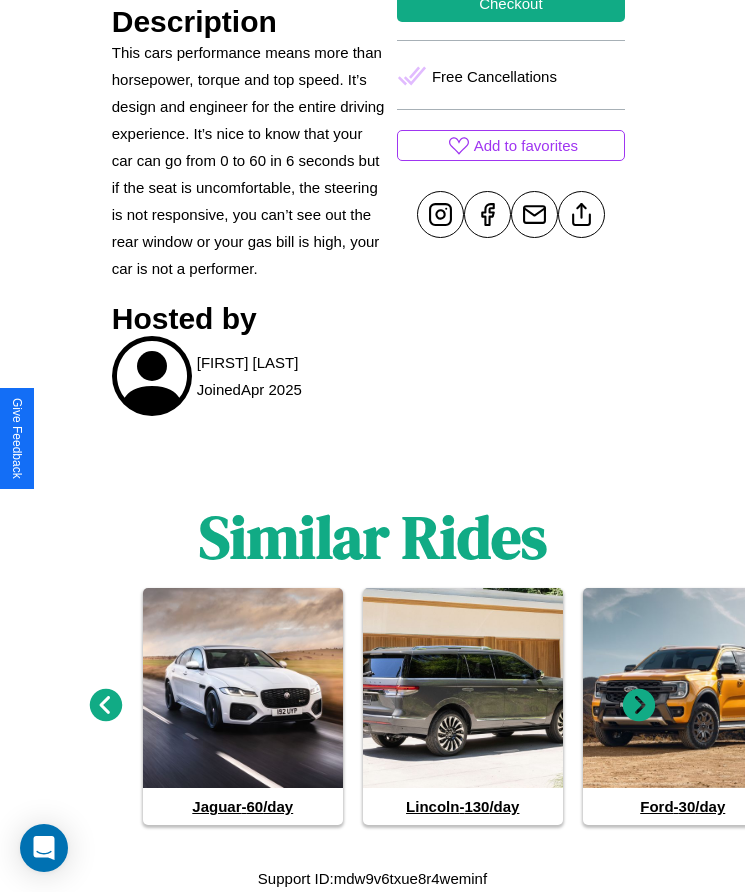 click 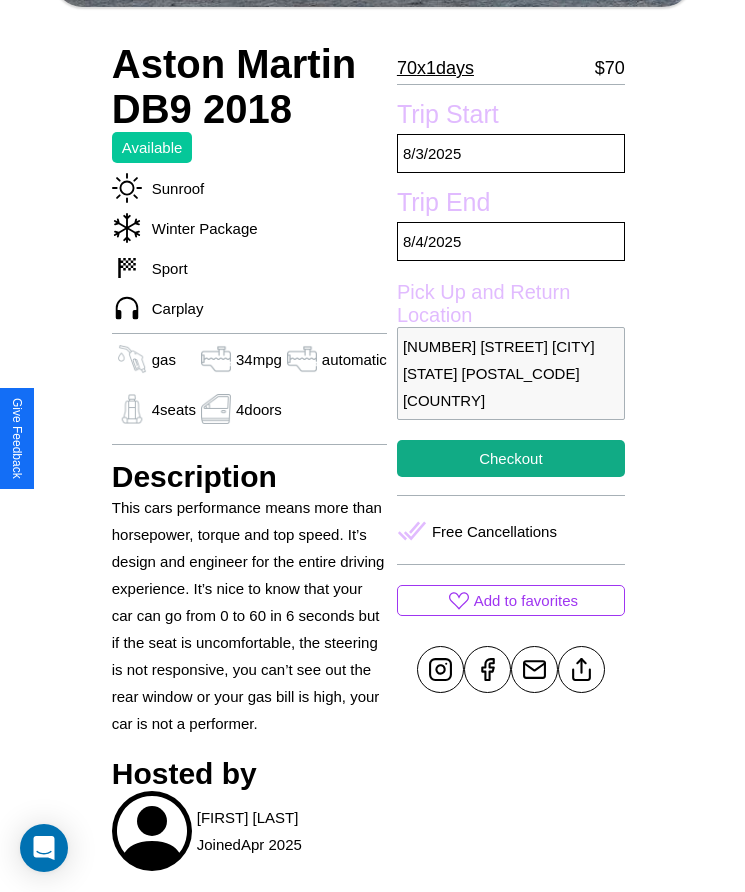 scroll, scrollTop: 540, scrollLeft: 0, axis: vertical 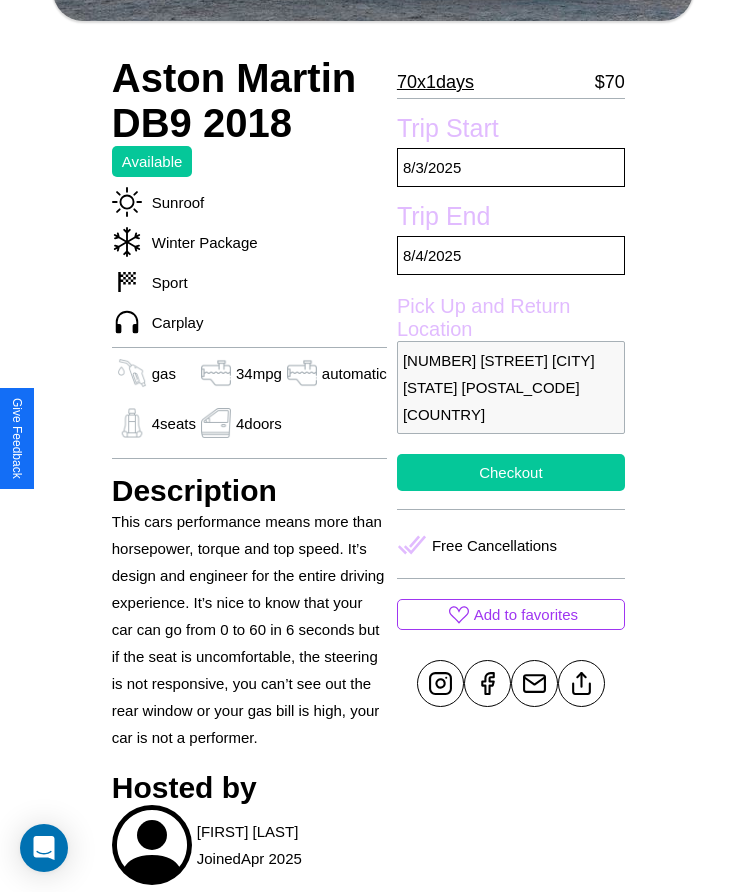 click on "Checkout" at bounding box center (511, 472) 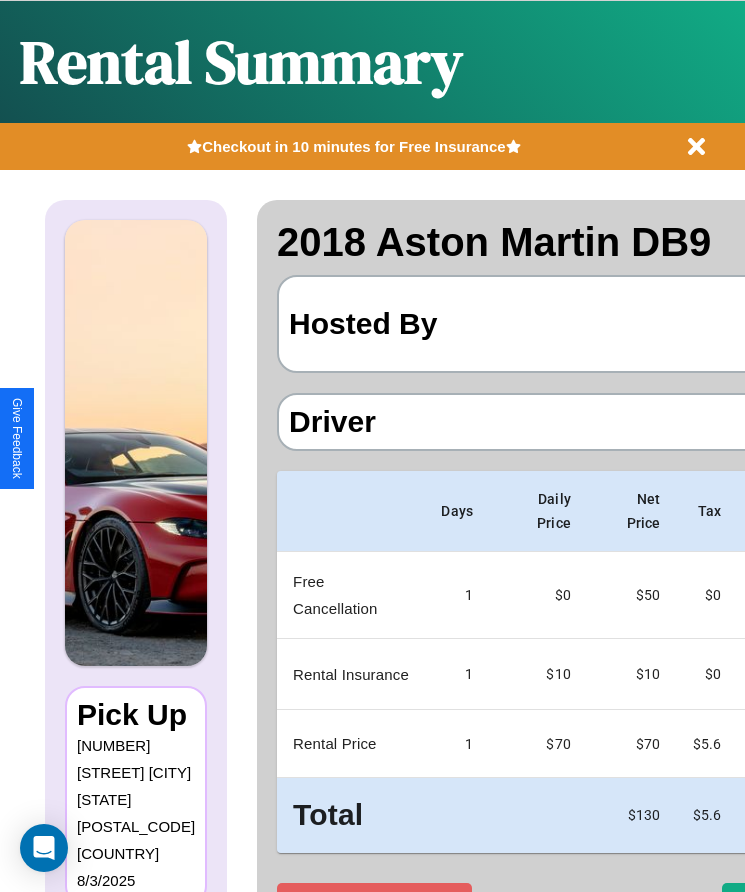 scroll, scrollTop: 0, scrollLeft: 118, axis: horizontal 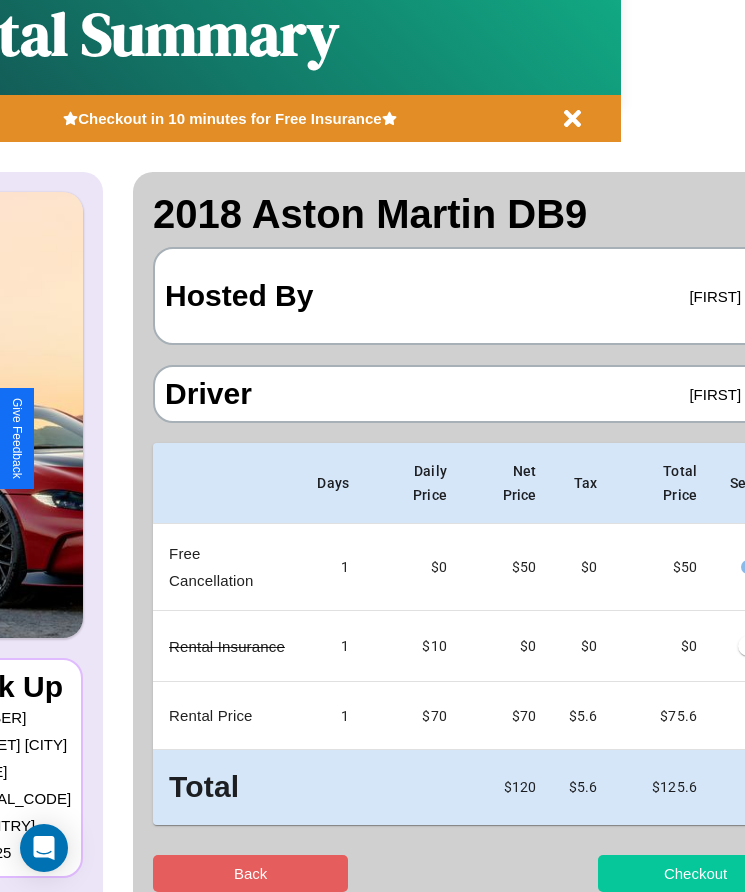 click on "Checkout" at bounding box center [695, 873] 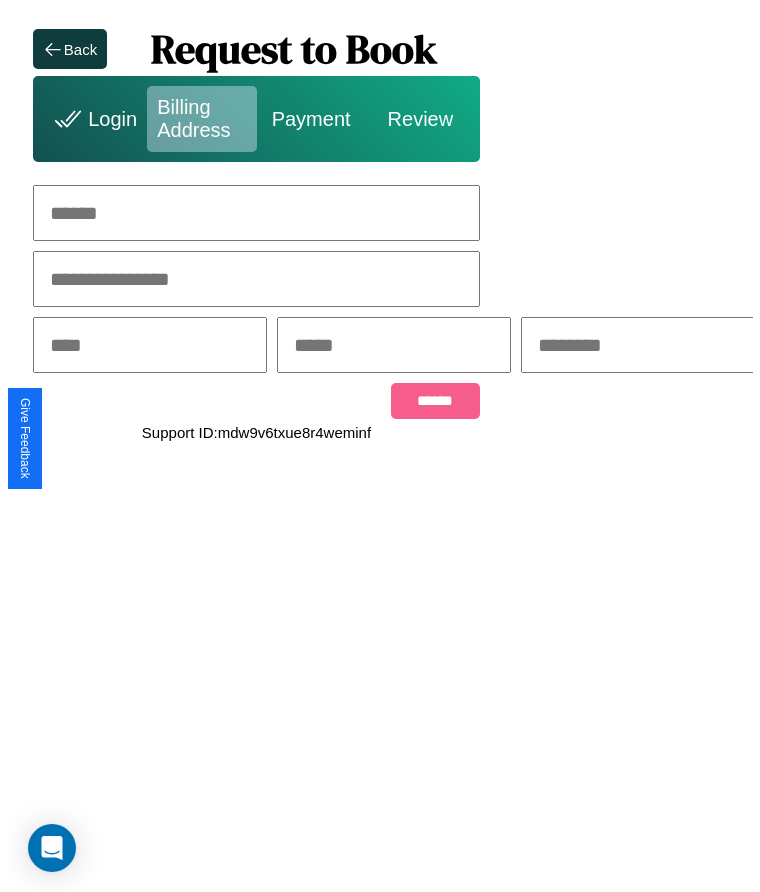 scroll, scrollTop: 0, scrollLeft: 0, axis: both 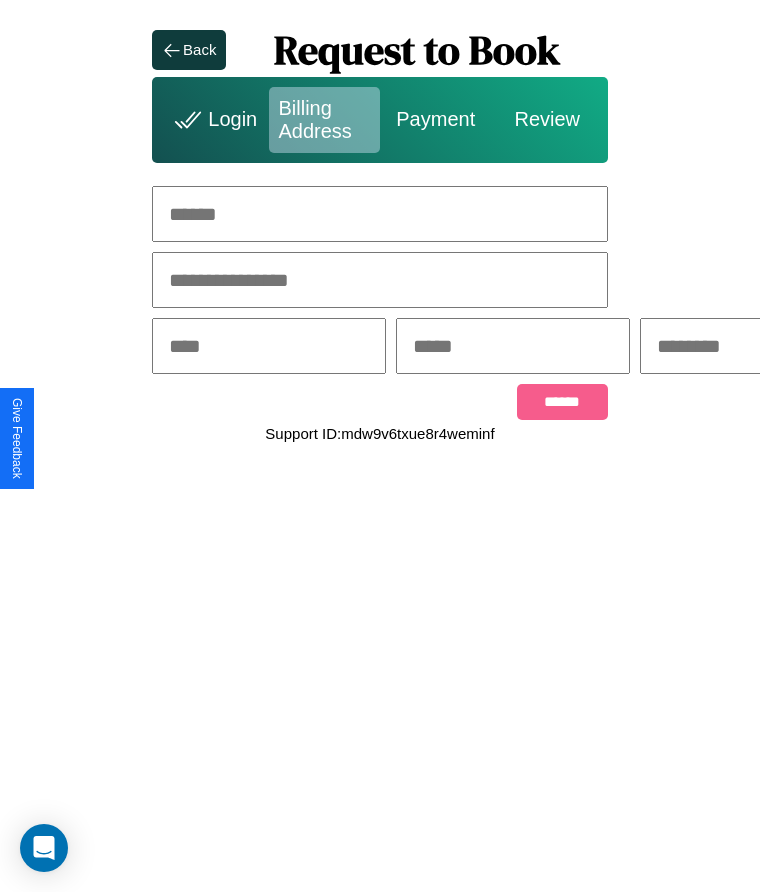 click at bounding box center [380, 214] 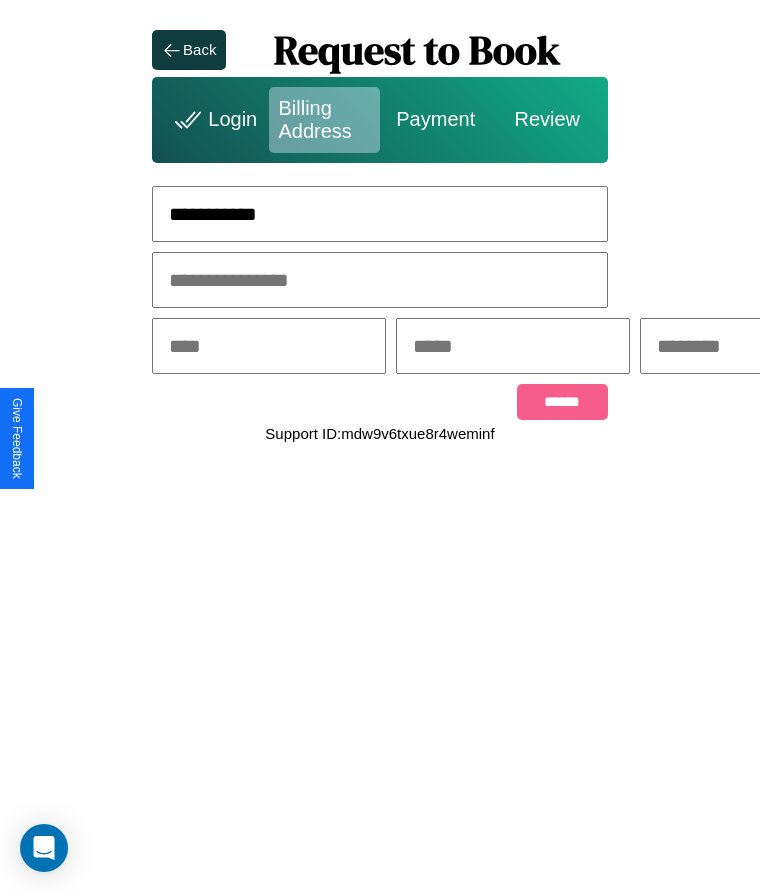 type on "**********" 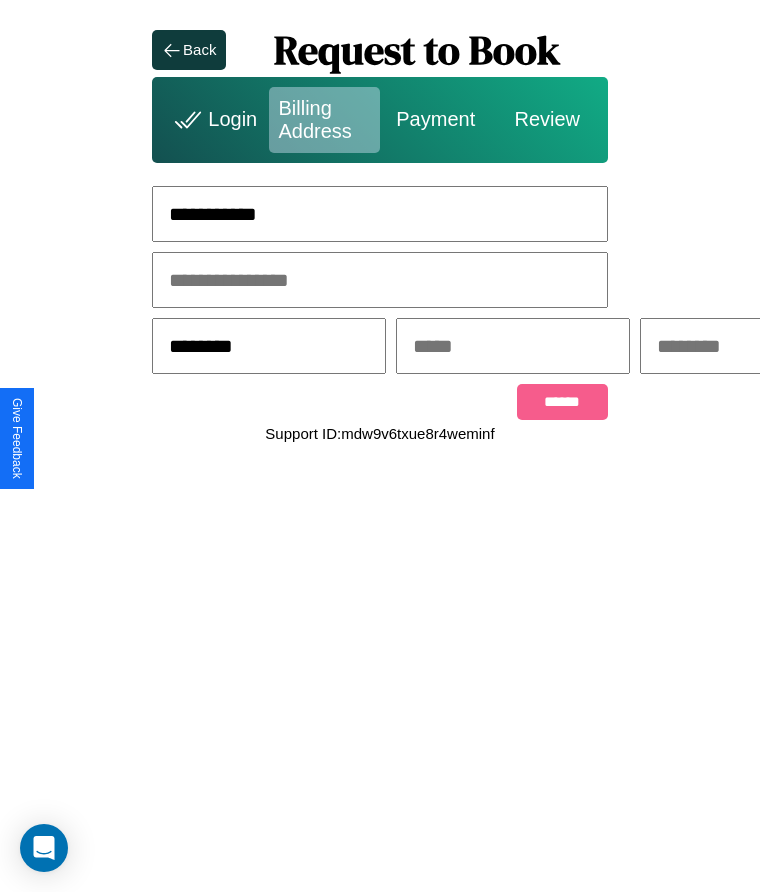 type on "********" 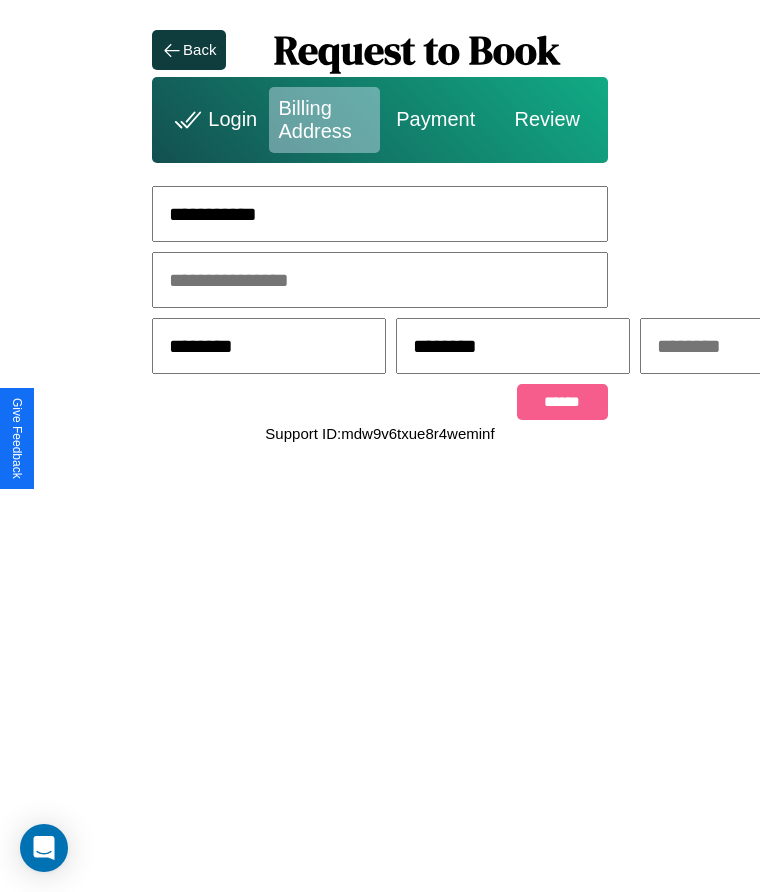 scroll, scrollTop: 0, scrollLeft: 309, axis: horizontal 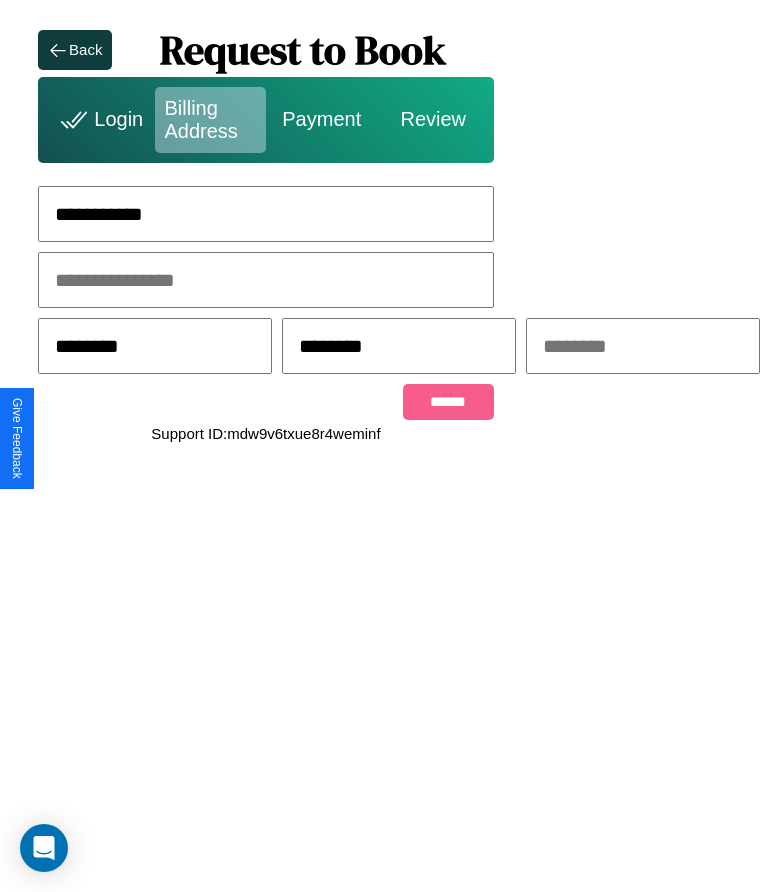 type on "********" 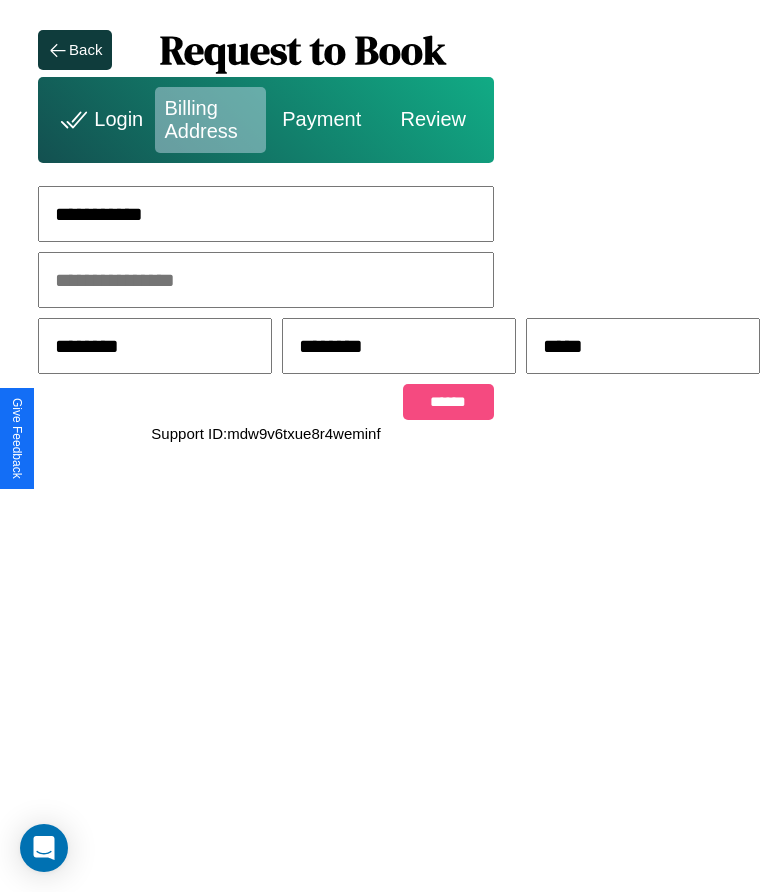 type on "*****" 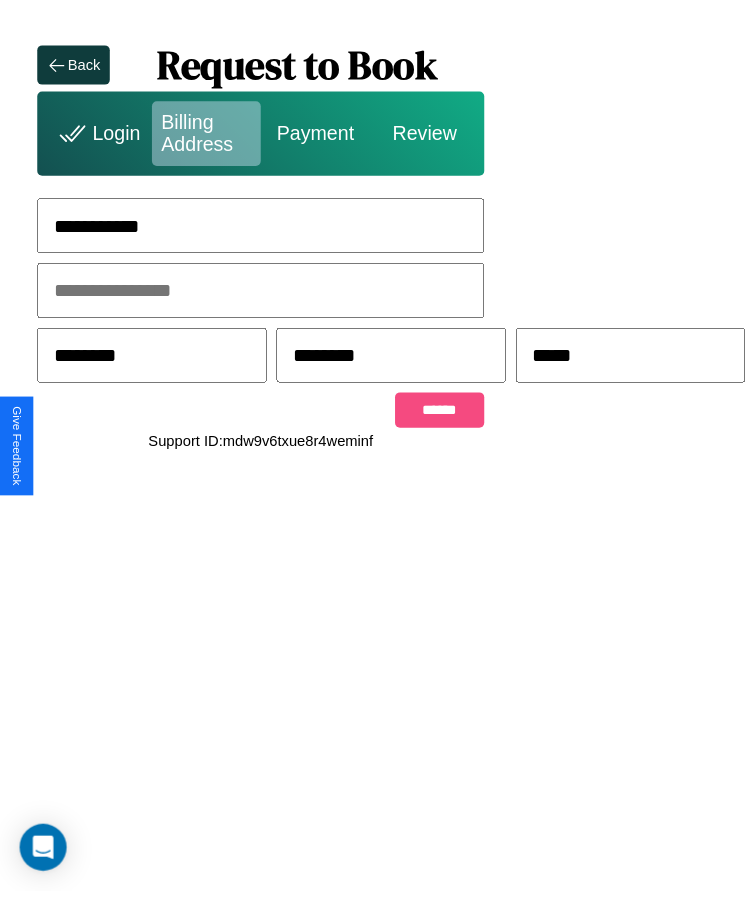 scroll, scrollTop: 0, scrollLeft: 0, axis: both 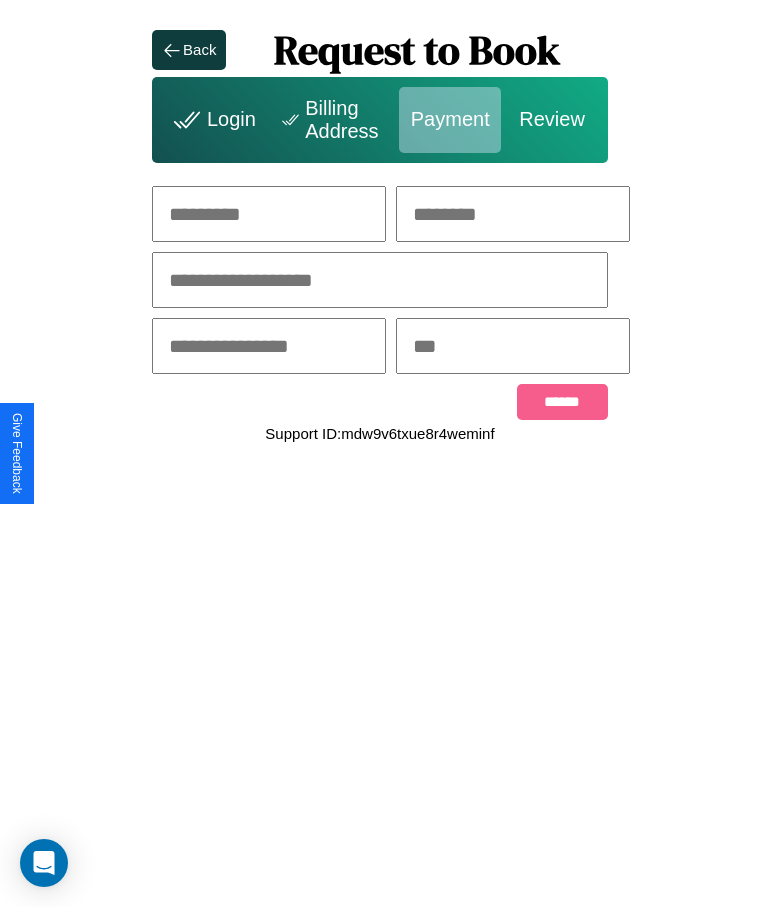 click at bounding box center [269, 214] 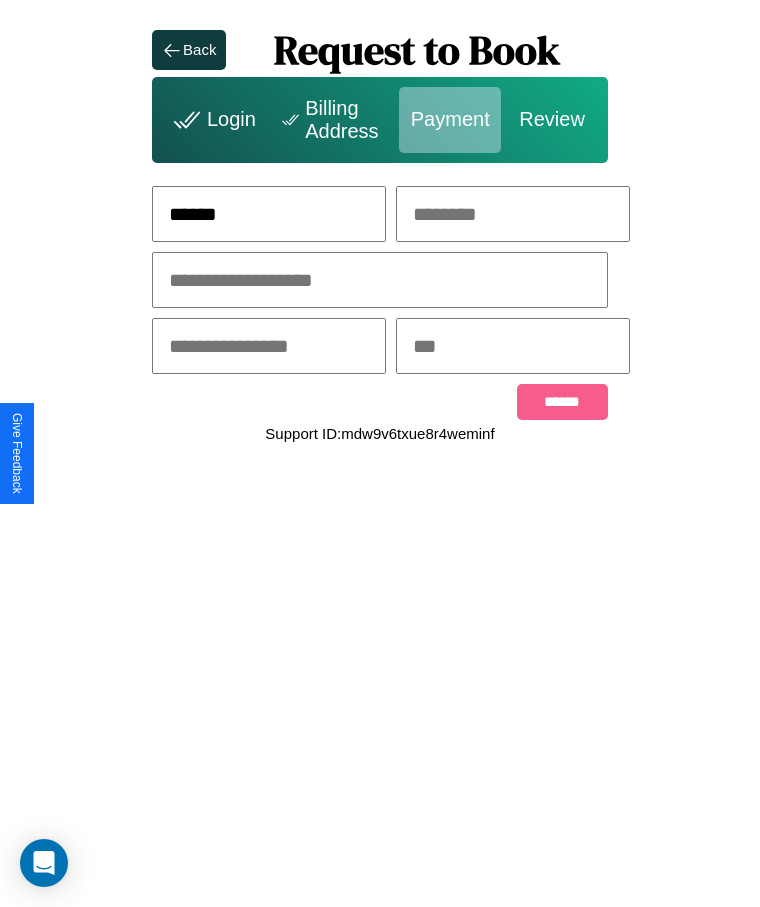 type on "******" 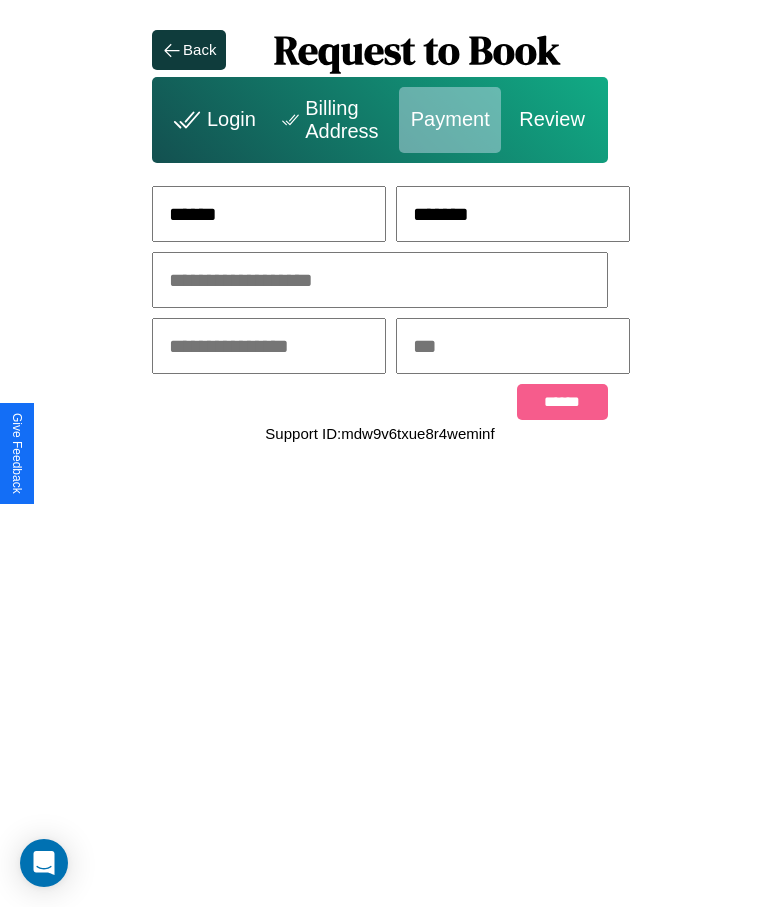 type on "*******" 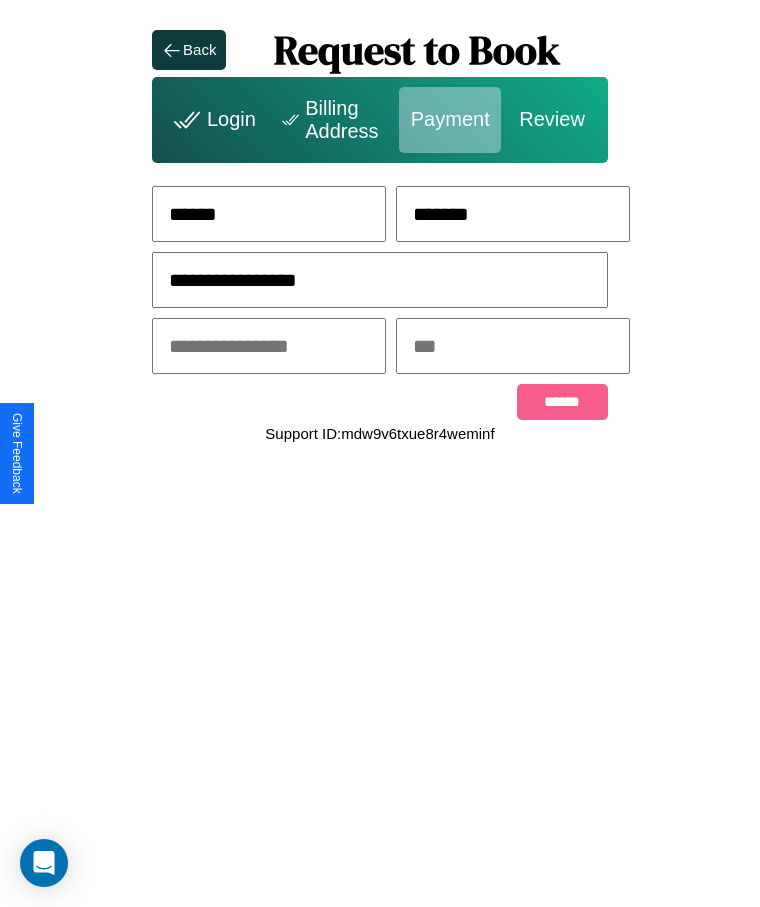 type on "**********" 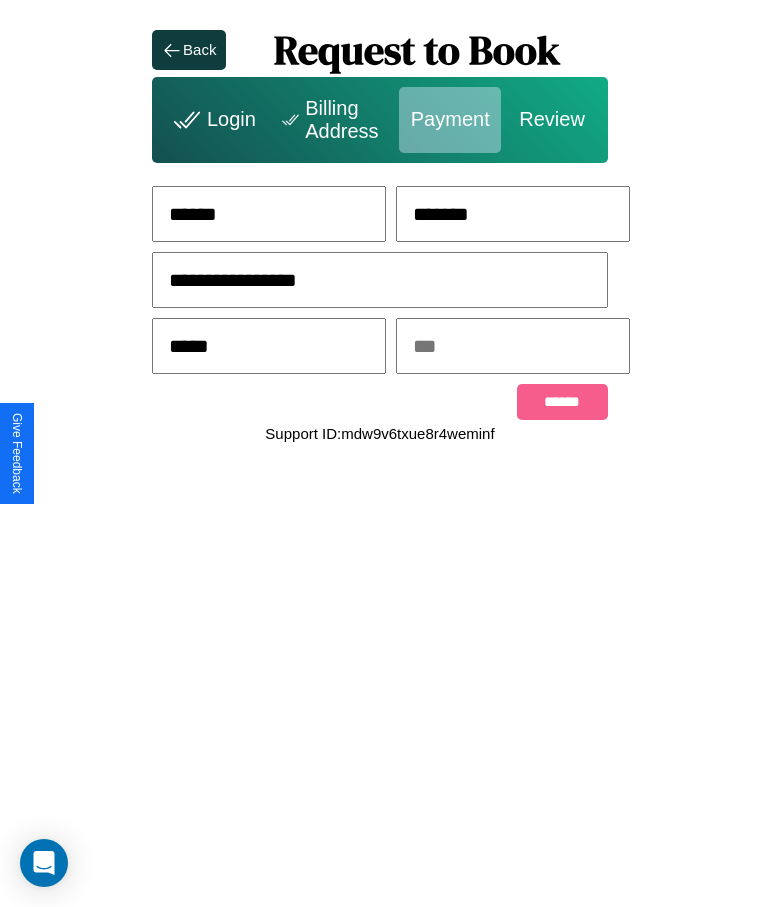 type on "*****" 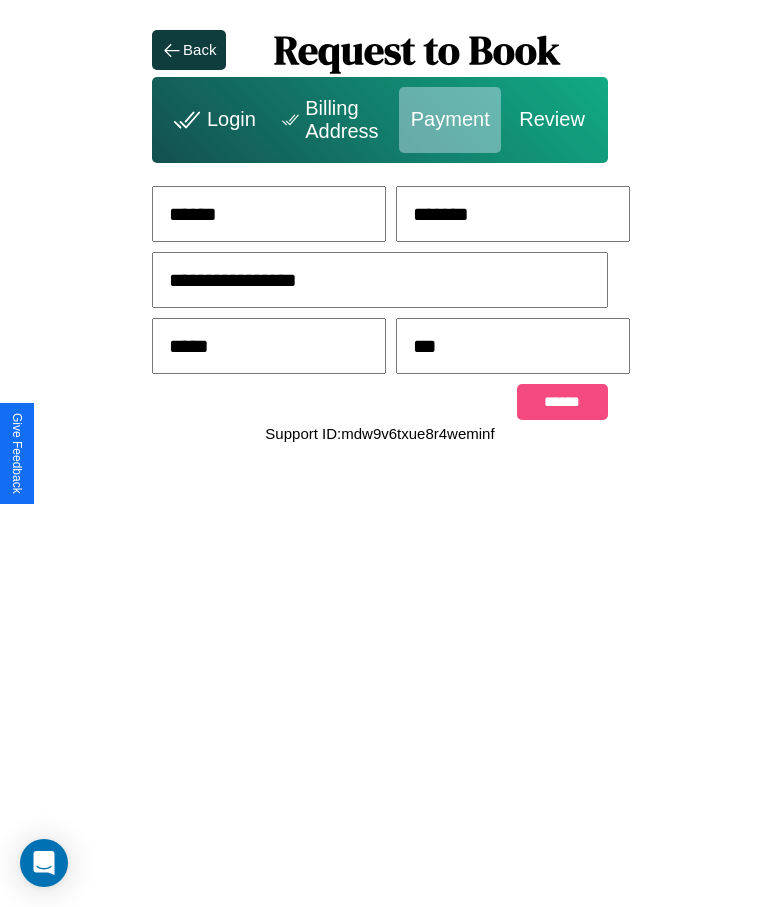 type on "***" 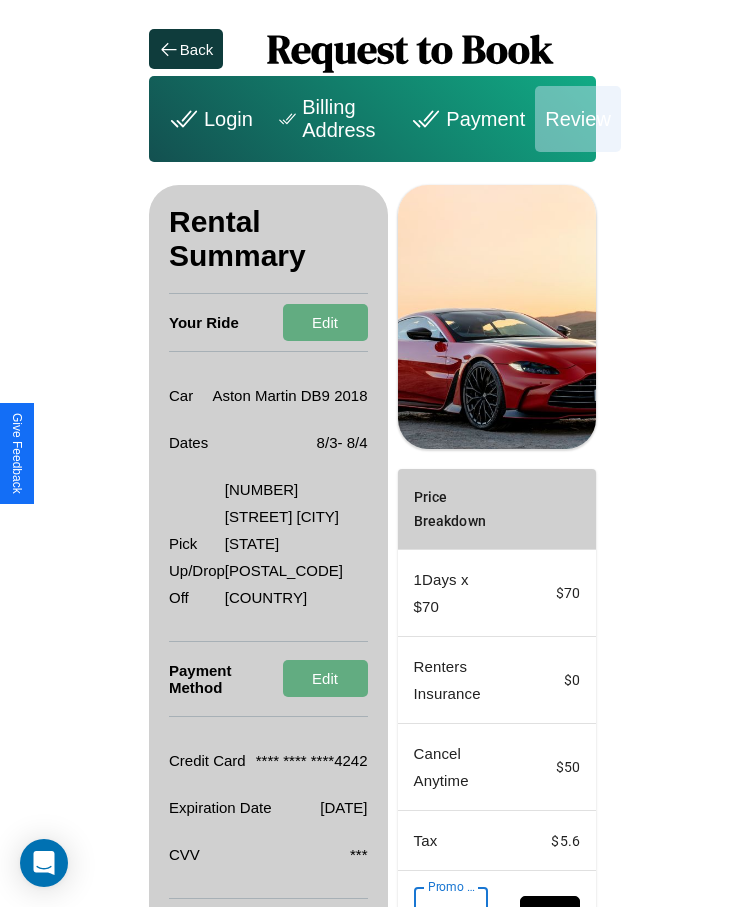 click on "Promo Code" at bounding box center (440, 915) 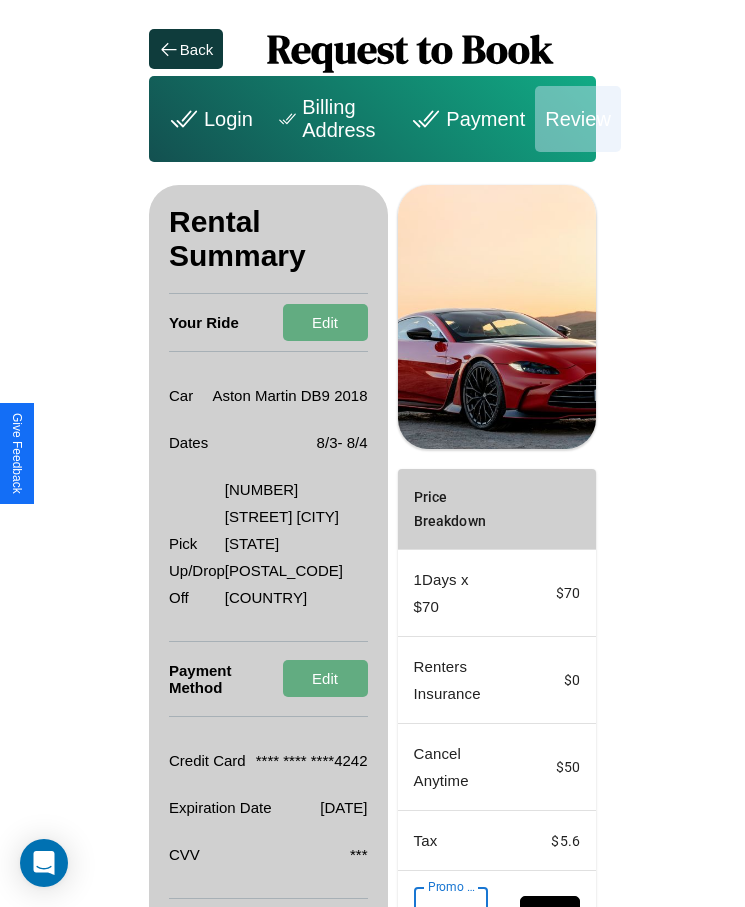 scroll, scrollTop: 0, scrollLeft: 93, axis: horizontal 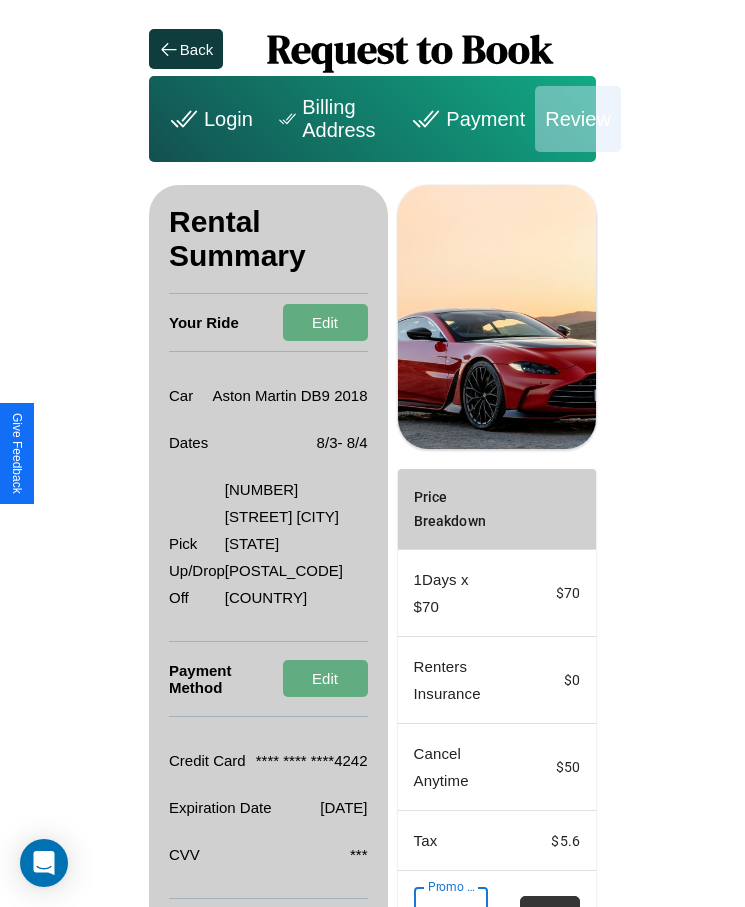 type on "**********" 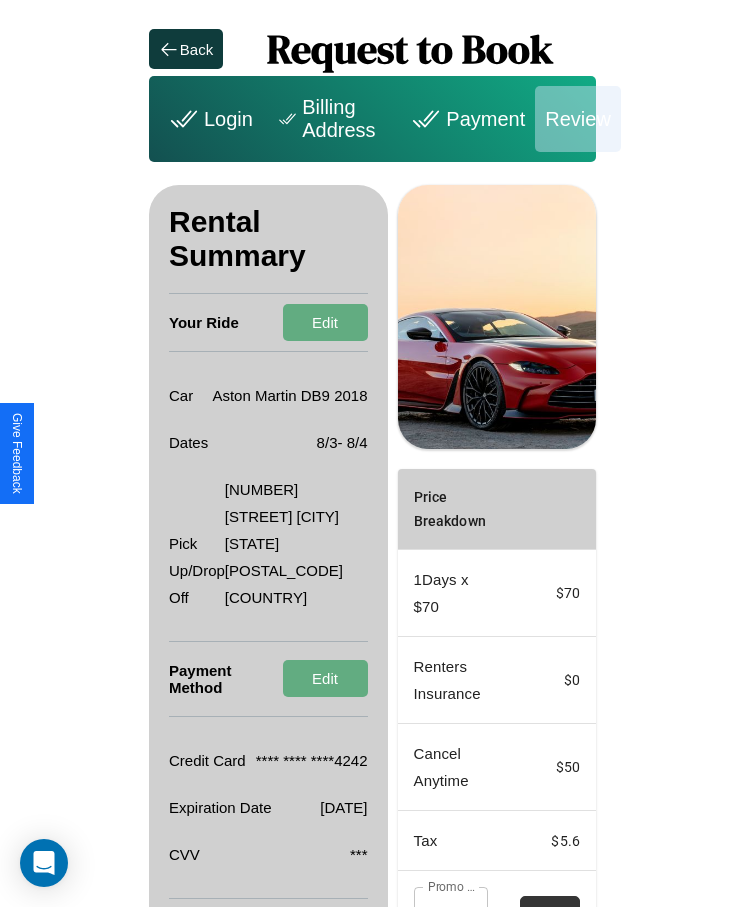 click on "Apply" at bounding box center (550, 915) 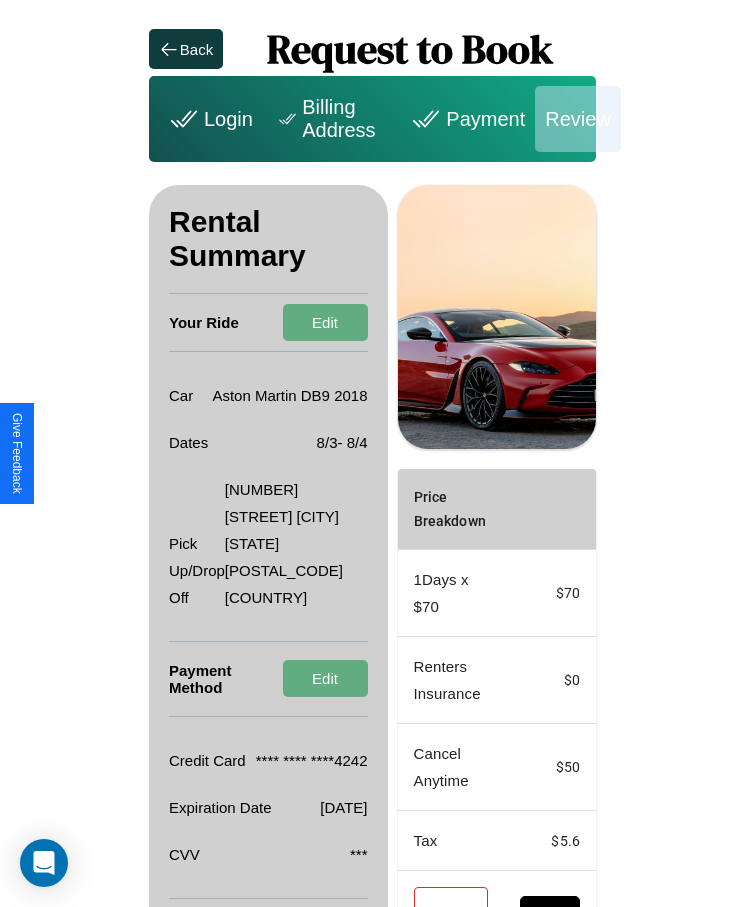 click on "Edit" at bounding box center (325, 927) 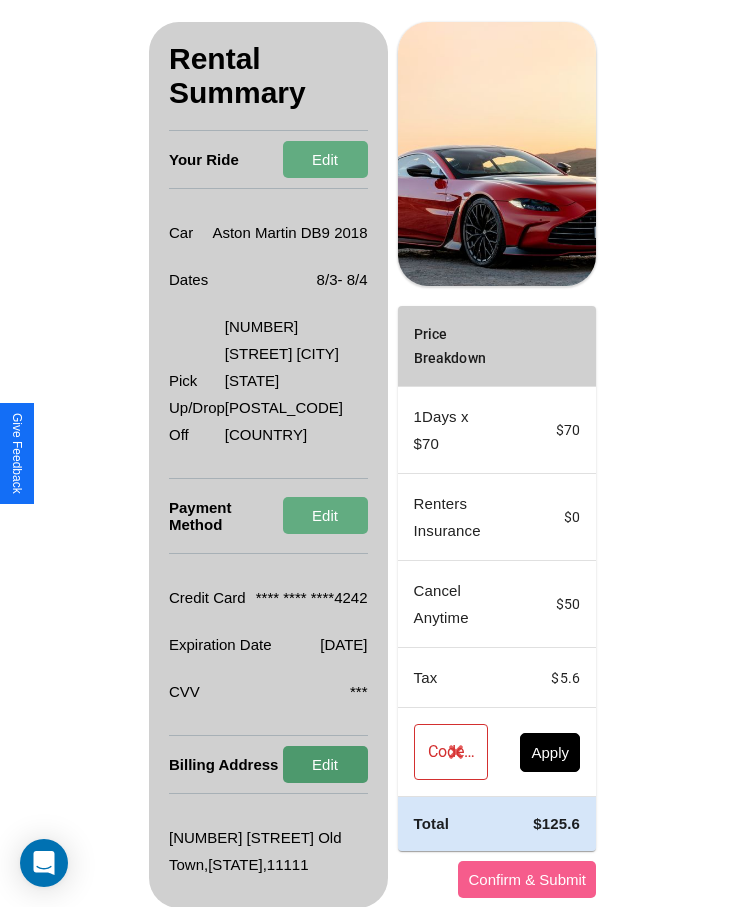 scroll, scrollTop: 164, scrollLeft: 0, axis: vertical 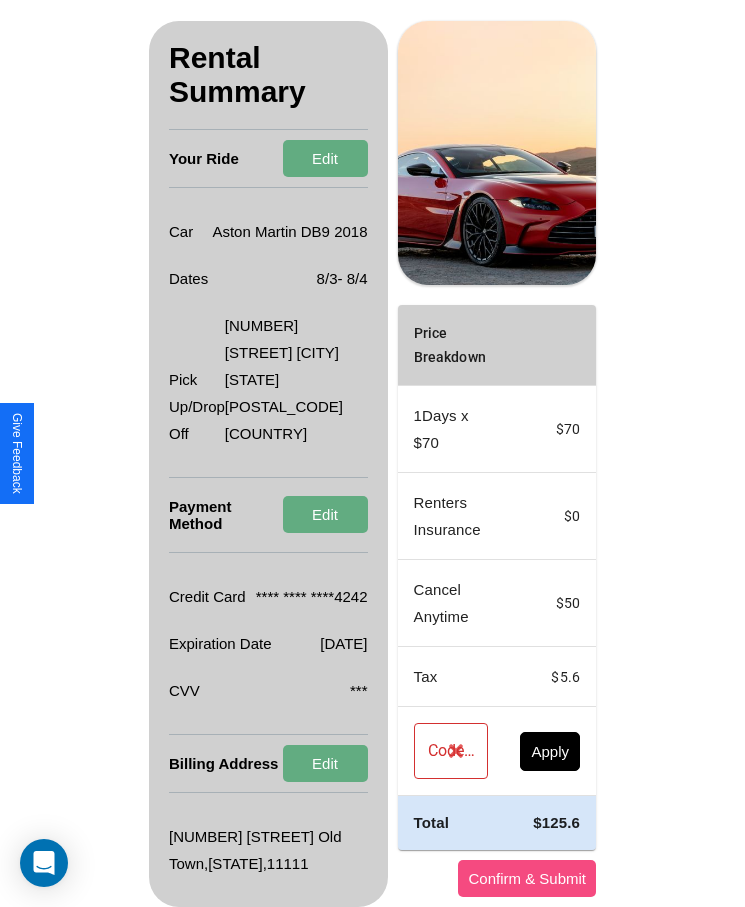 click on "Confirm & Submit" at bounding box center [527, 878] 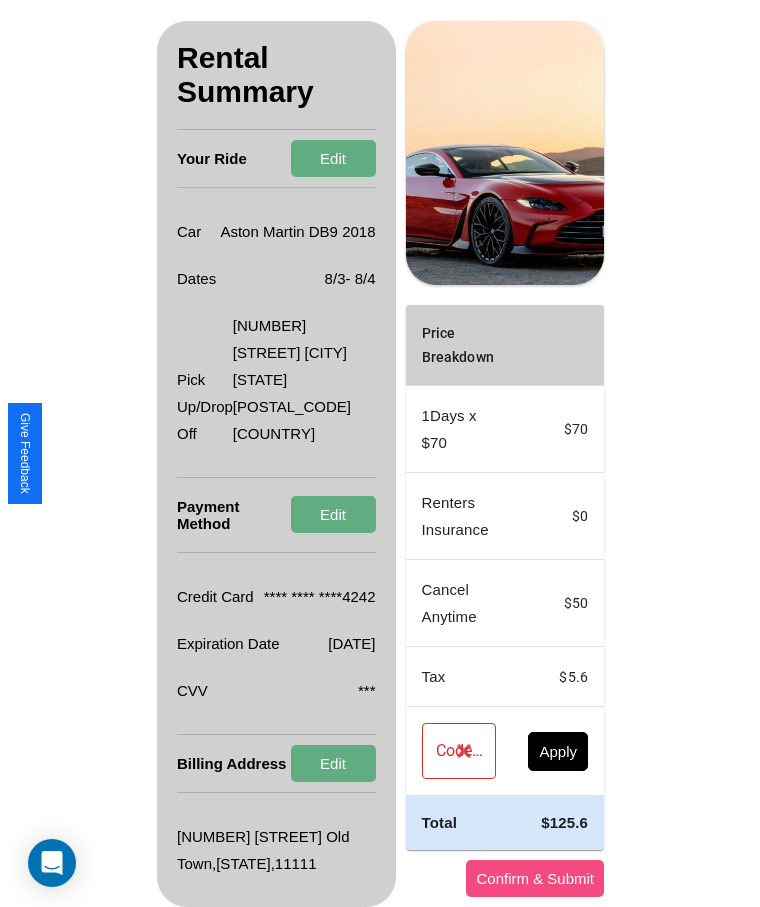 scroll, scrollTop: 0, scrollLeft: 0, axis: both 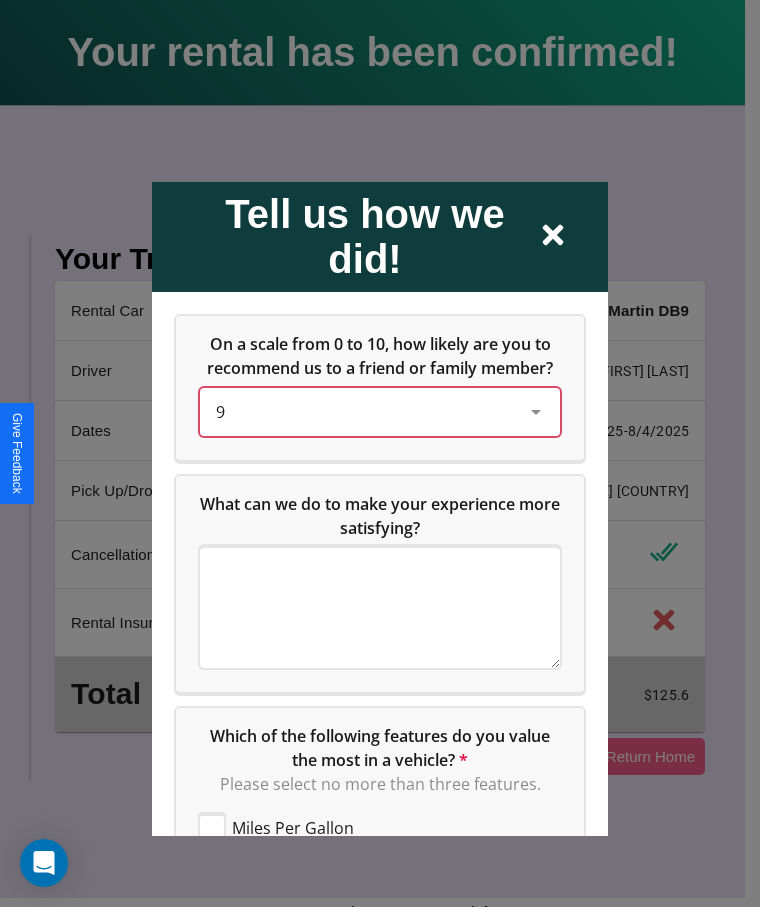 click on "9" at bounding box center [364, 411] 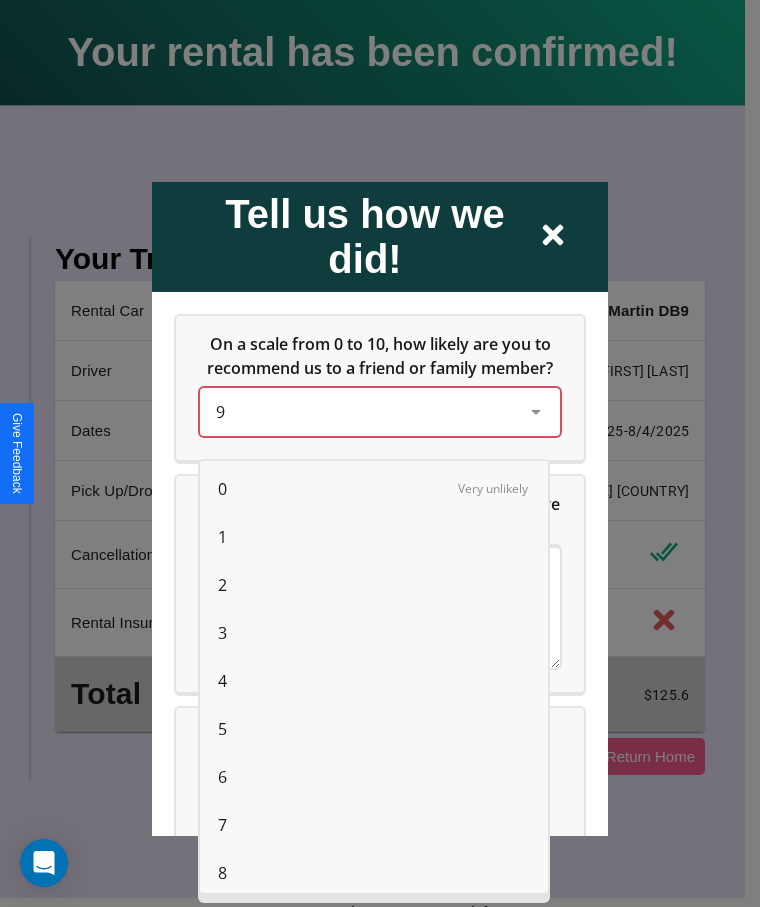 scroll, scrollTop: 56, scrollLeft: 0, axis: vertical 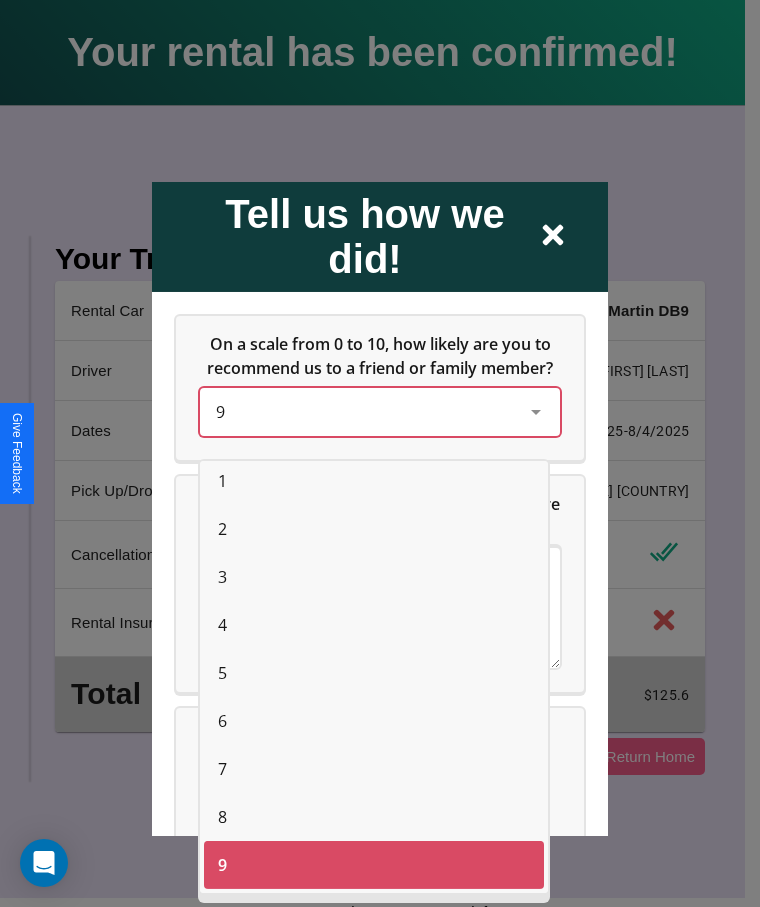 click on "8" at bounding box center (222, 817) 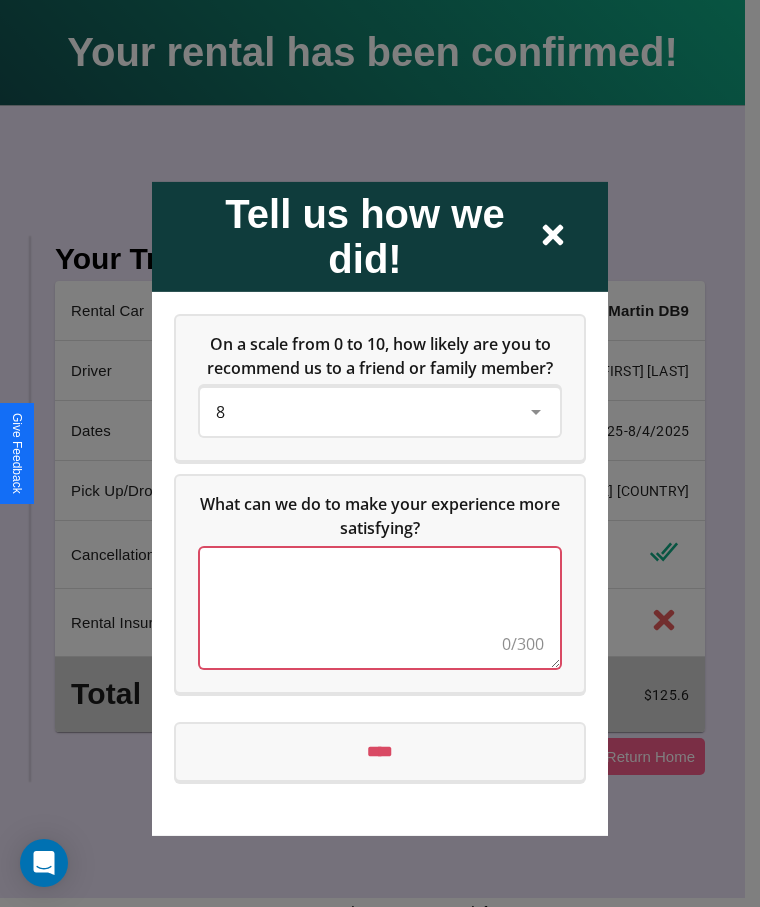 click at bounding box center [380, 607] 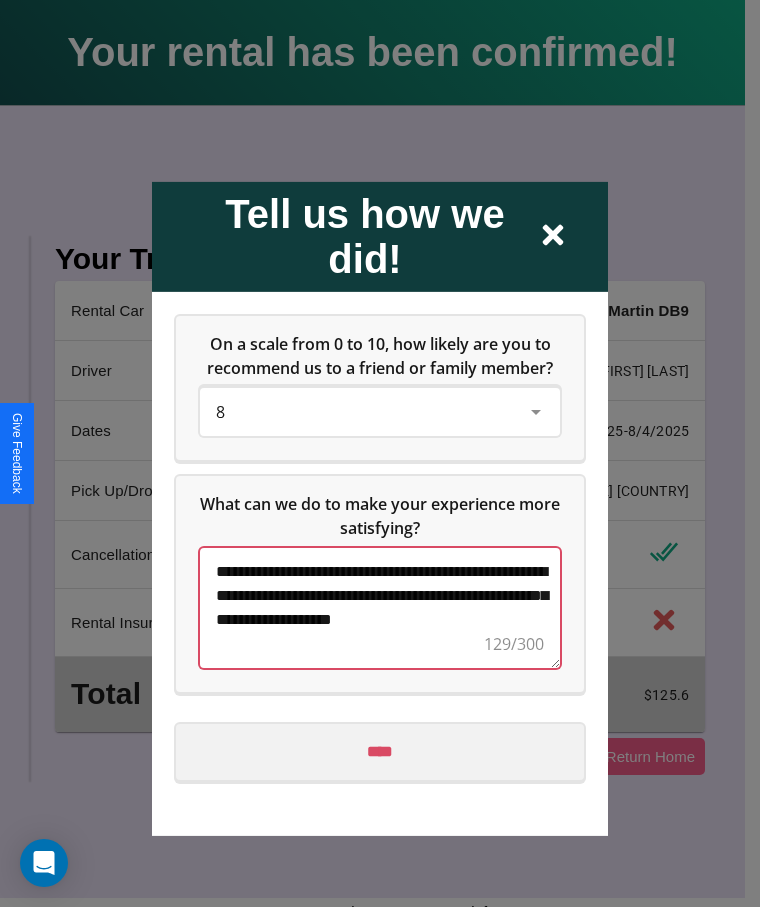 type on "**********" 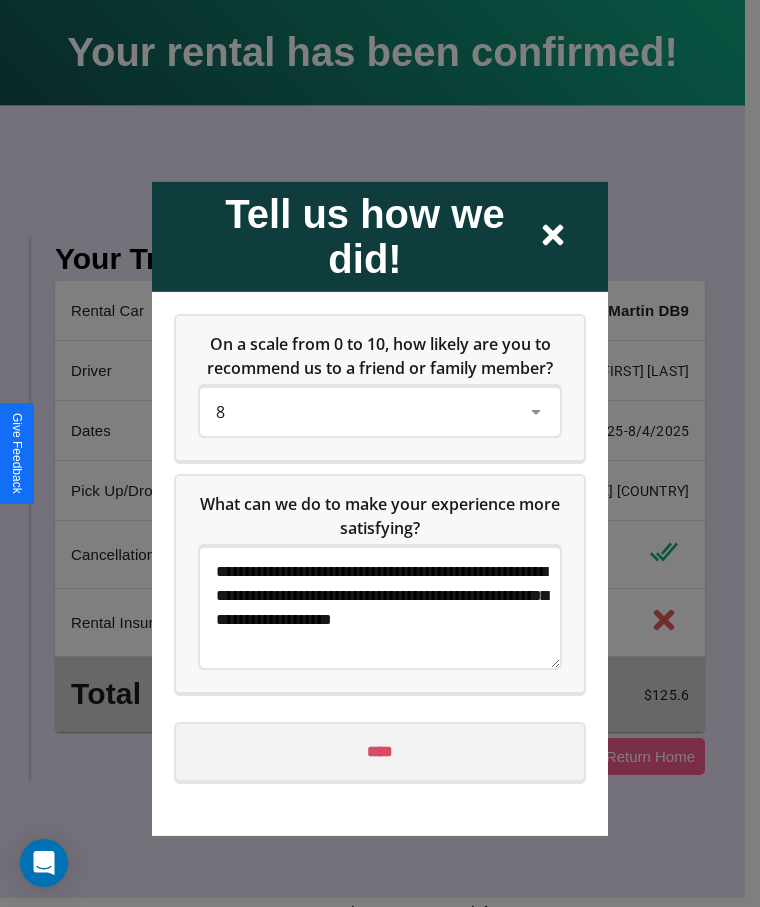 click on "****" at bounding box center (380, 751) 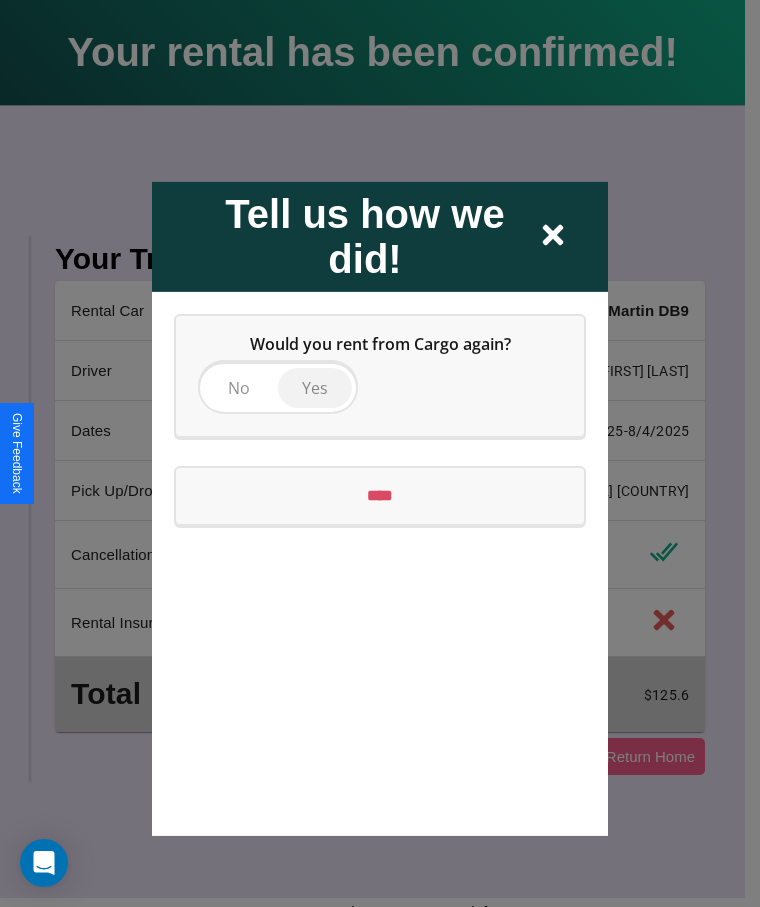 click on "Yes" at bounding box center [315, 387] 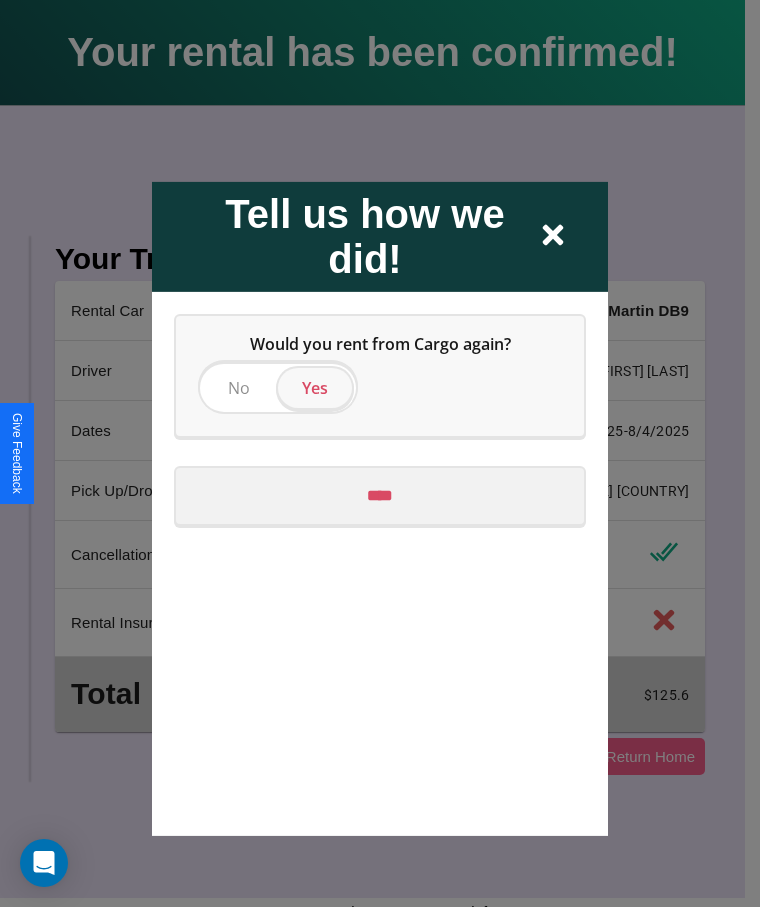 click on "****" at bounding box center [380, 495] 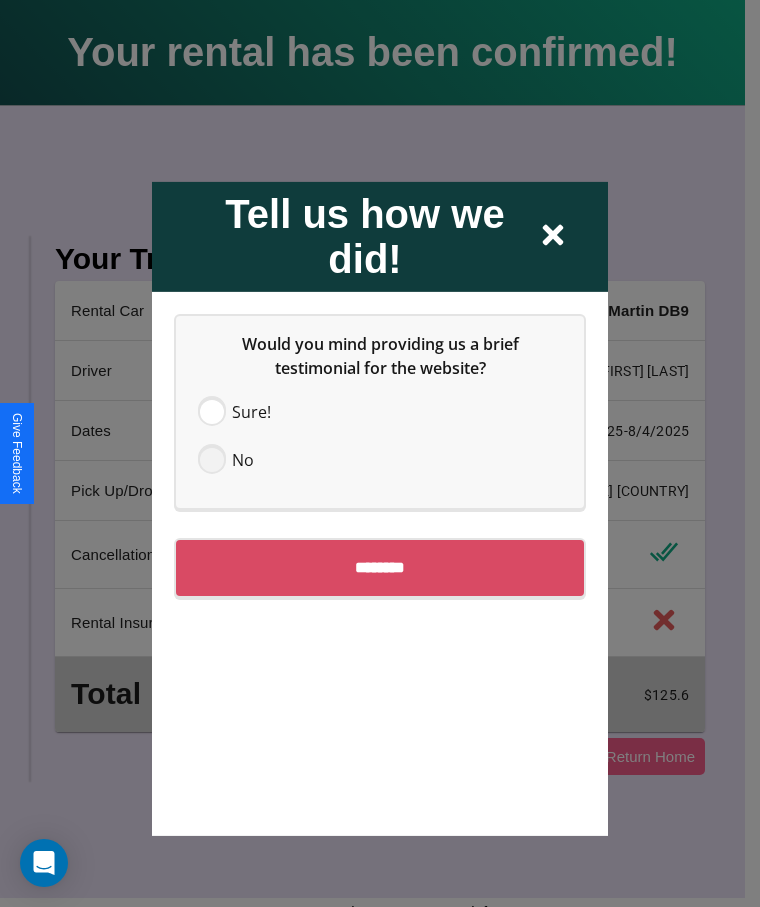 click at bounding box center [212, 459] 